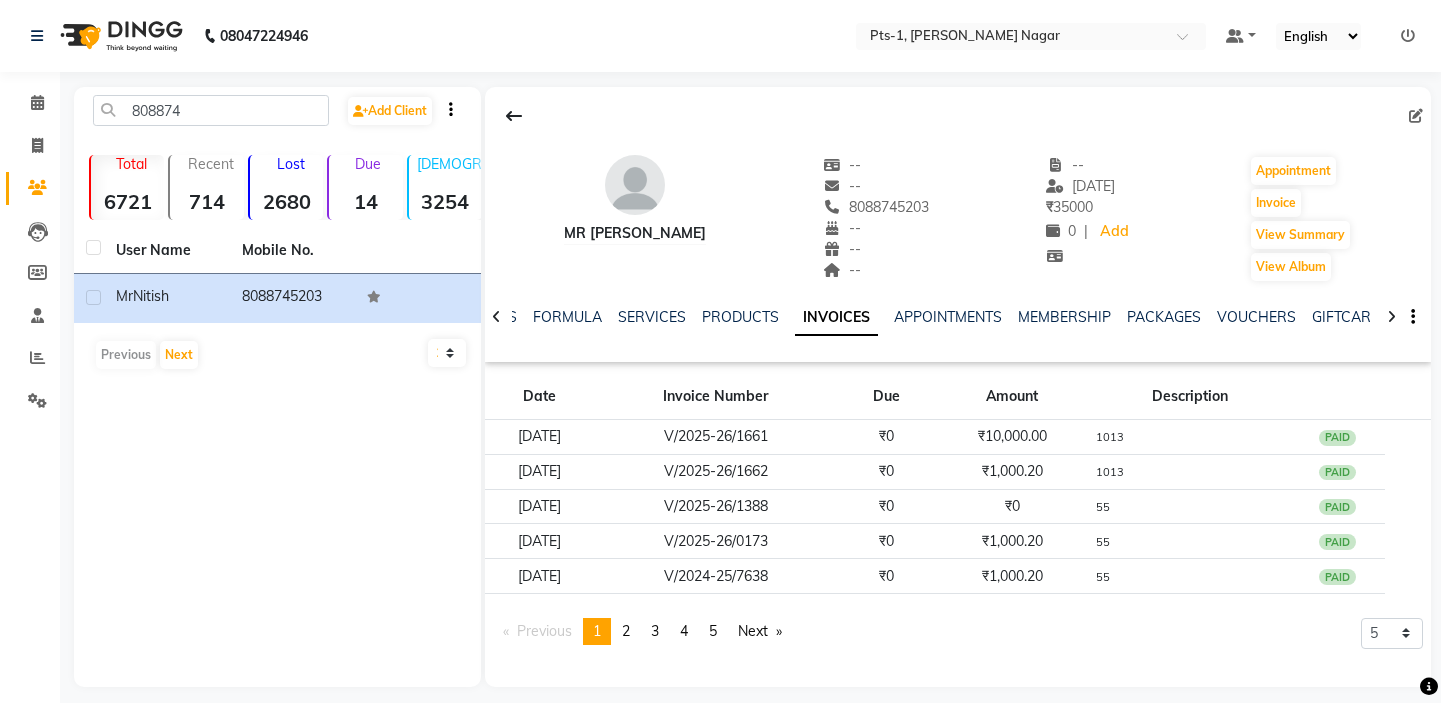 scroll, scrollTop: 0, scrollLeft: 0, axis: both 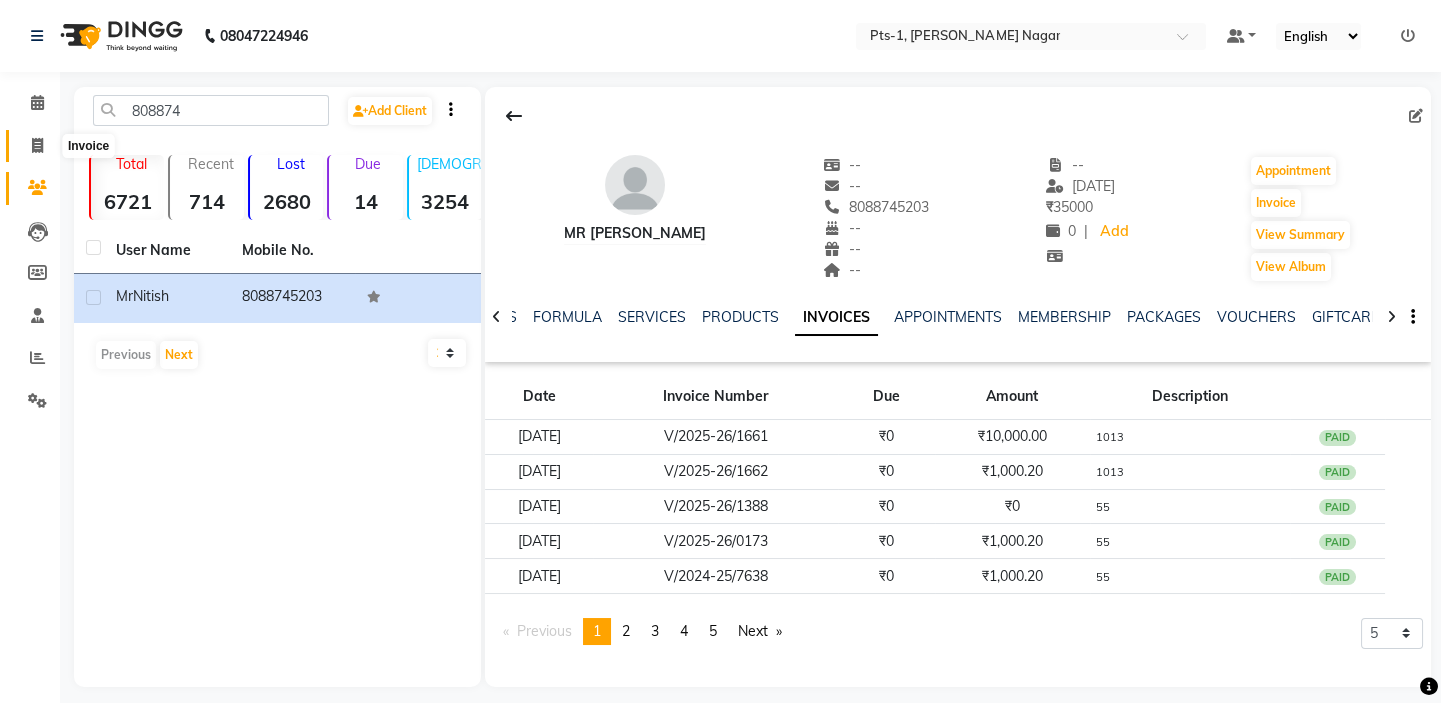 drag, startPoint x: 42, startPoint y: 140, endPoint x: 69, endPoint y: 154, distance: 30.413813 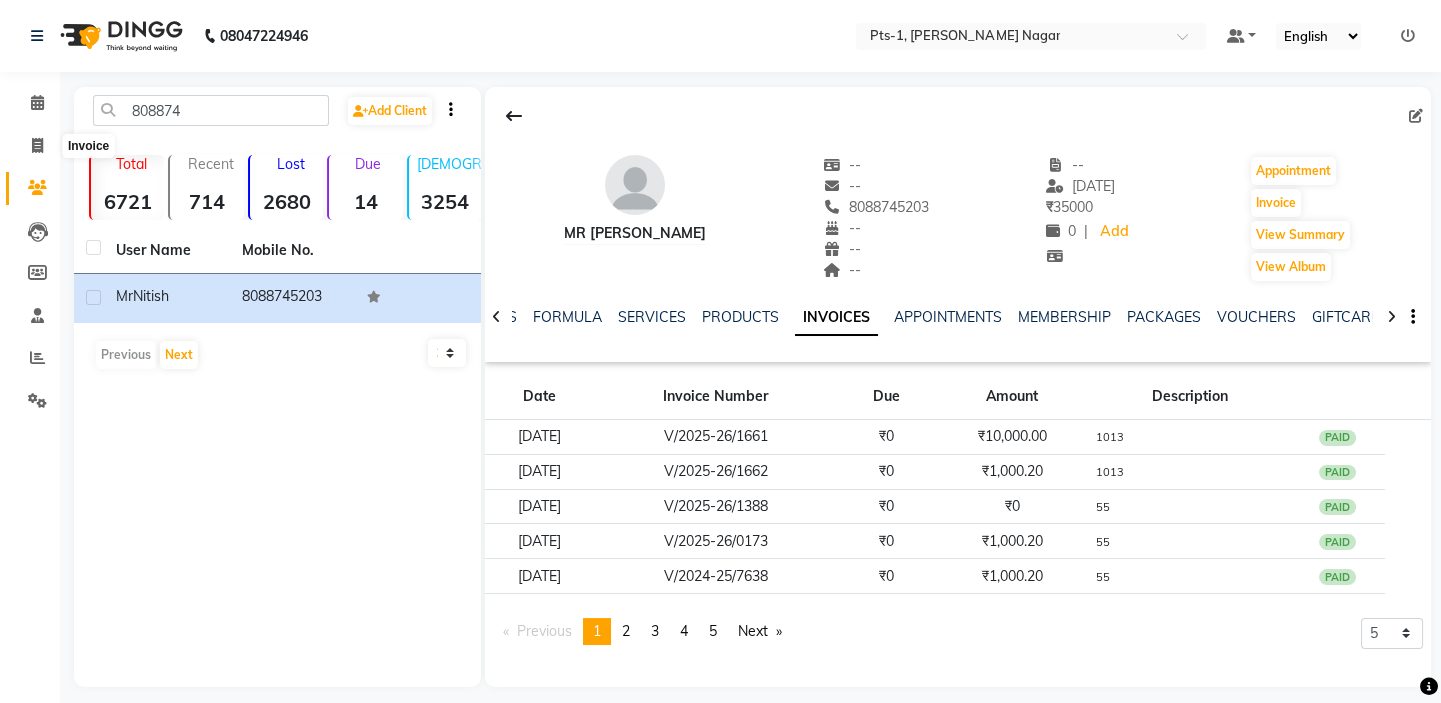 select on "5296" 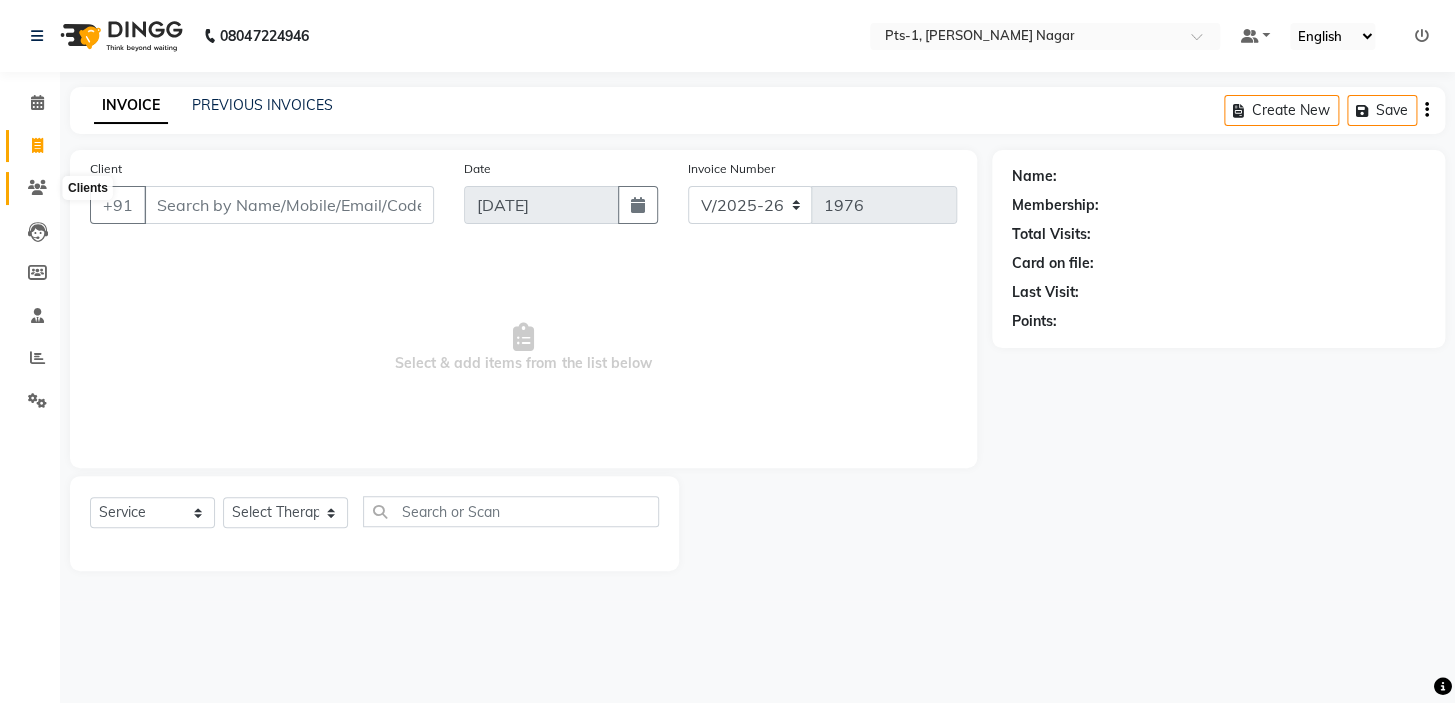 drag, startPoint x: 33, startPoint y: 180, endPoint x: 71, endPoint y: 180, distance: 38 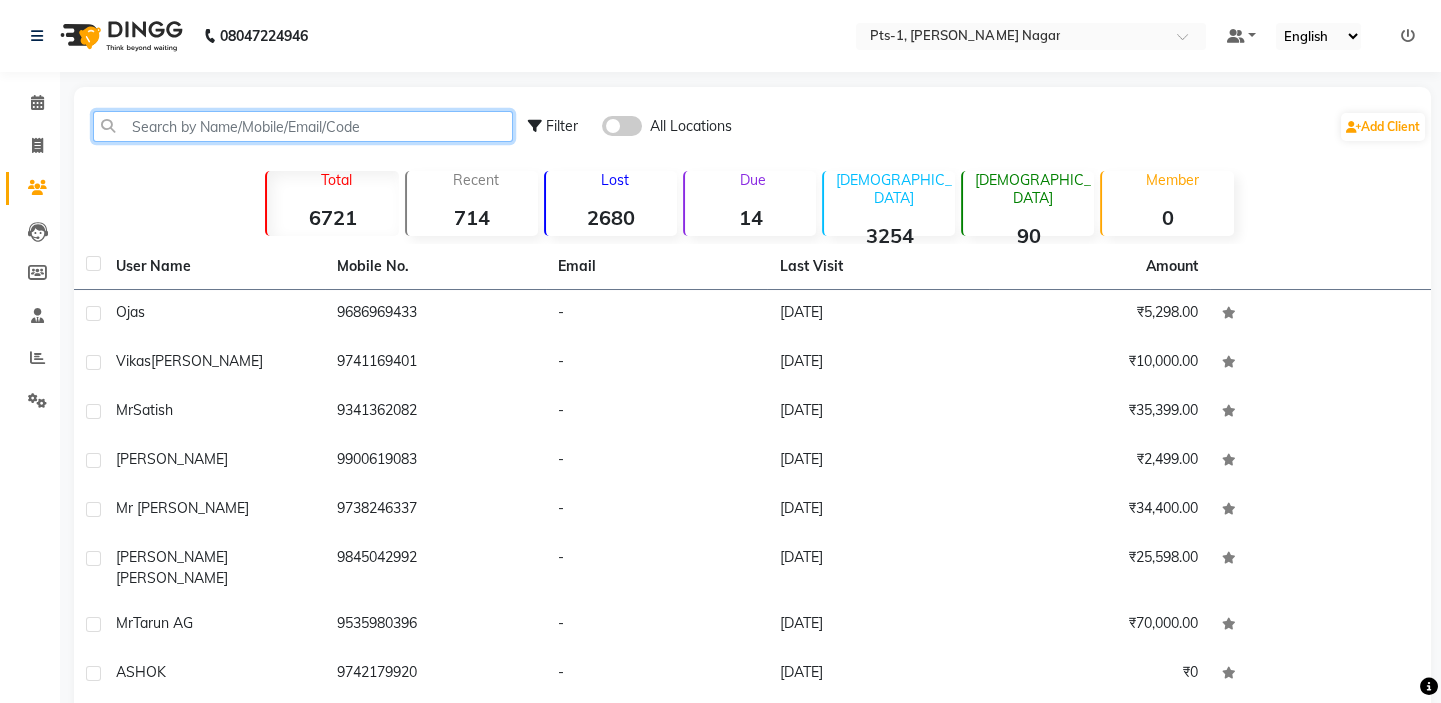 click 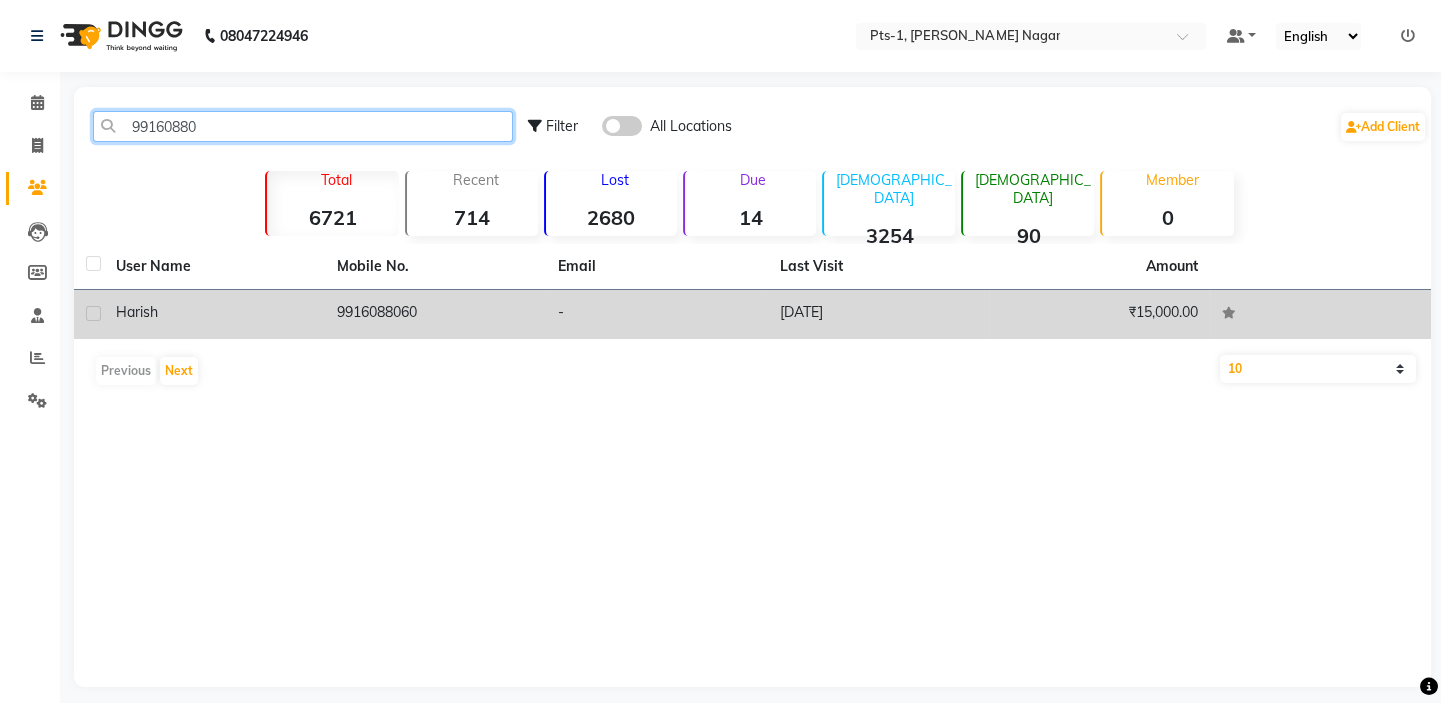 type on "99160880" 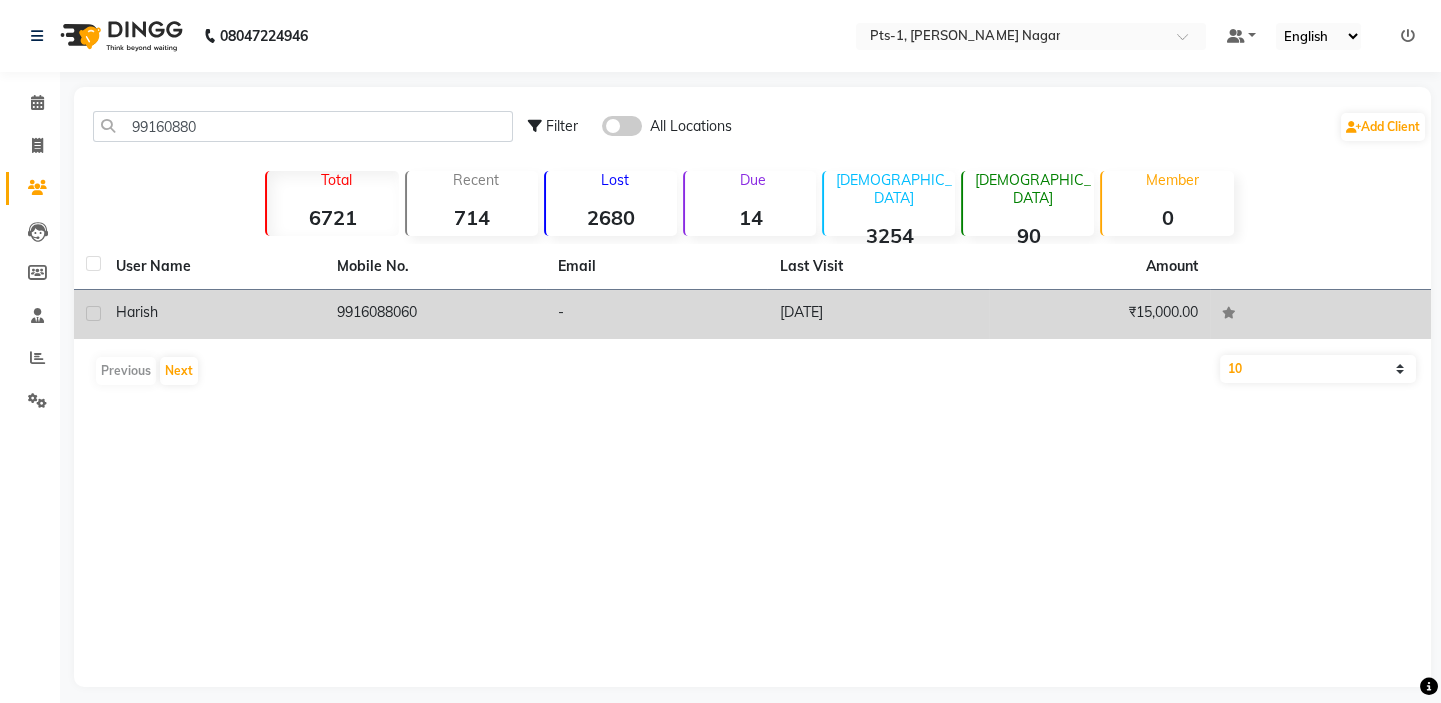 drag, startPoint x: 354, startPoint y: 325, endPoint x: 381, endPoint y: 300, distance: 36.796738 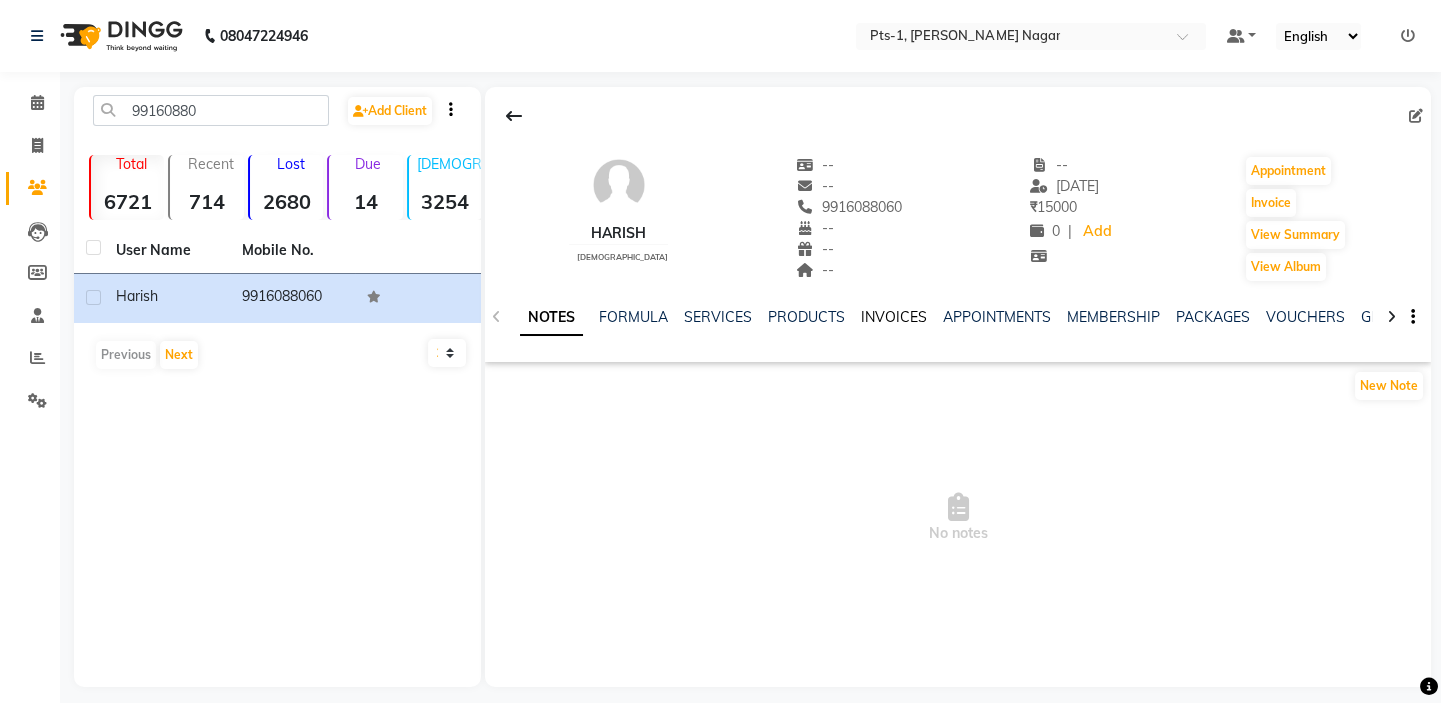 click on "INVOICES" 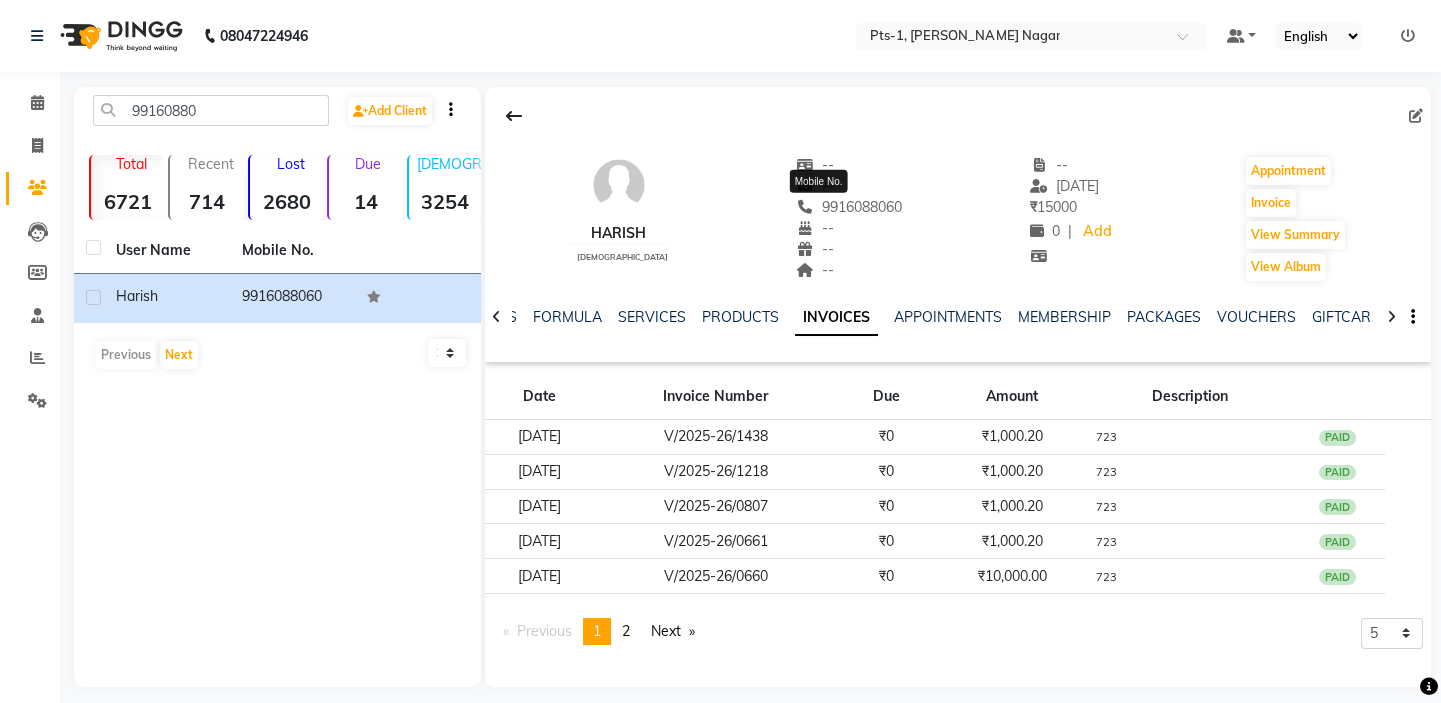 drag, startPoint x: 885, startPoint y: 211, endPoint x: 770, endPoint y: 214, distance: 115.03912 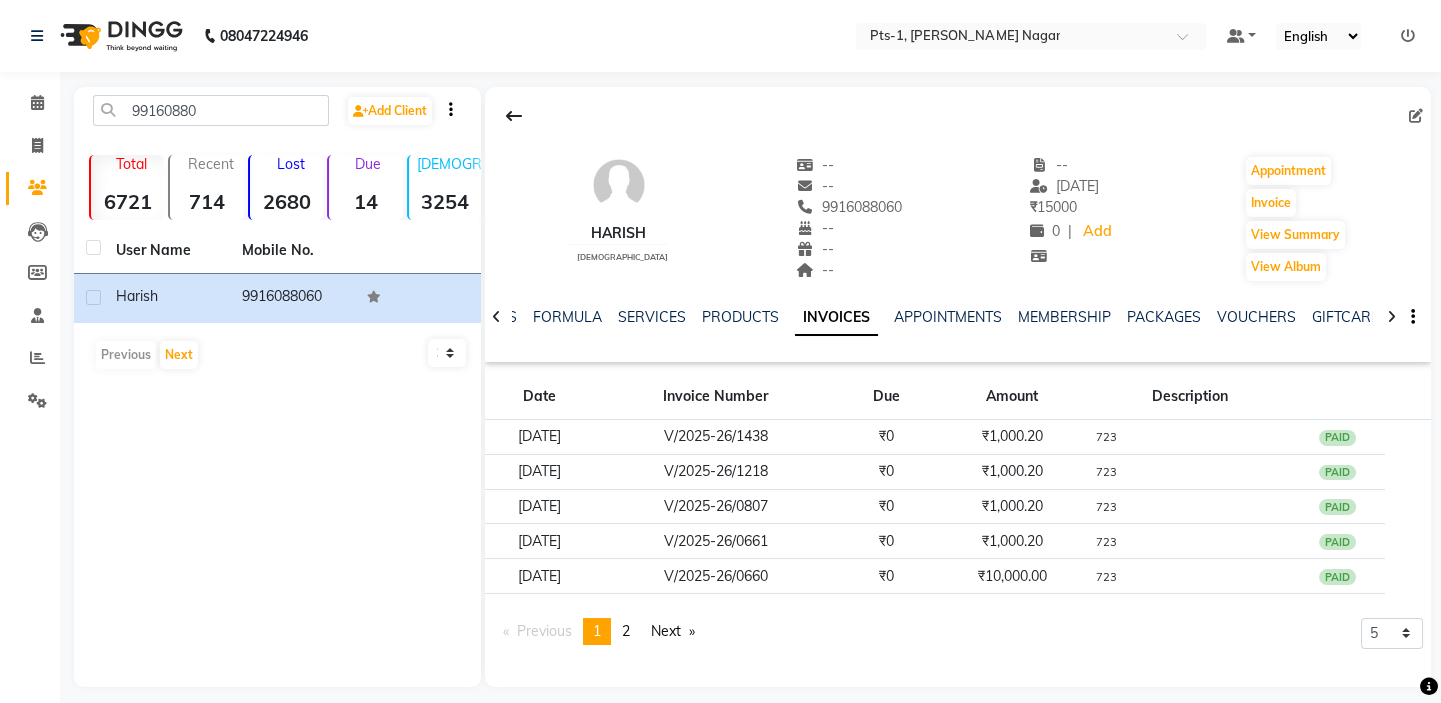 copy on "9916088060" 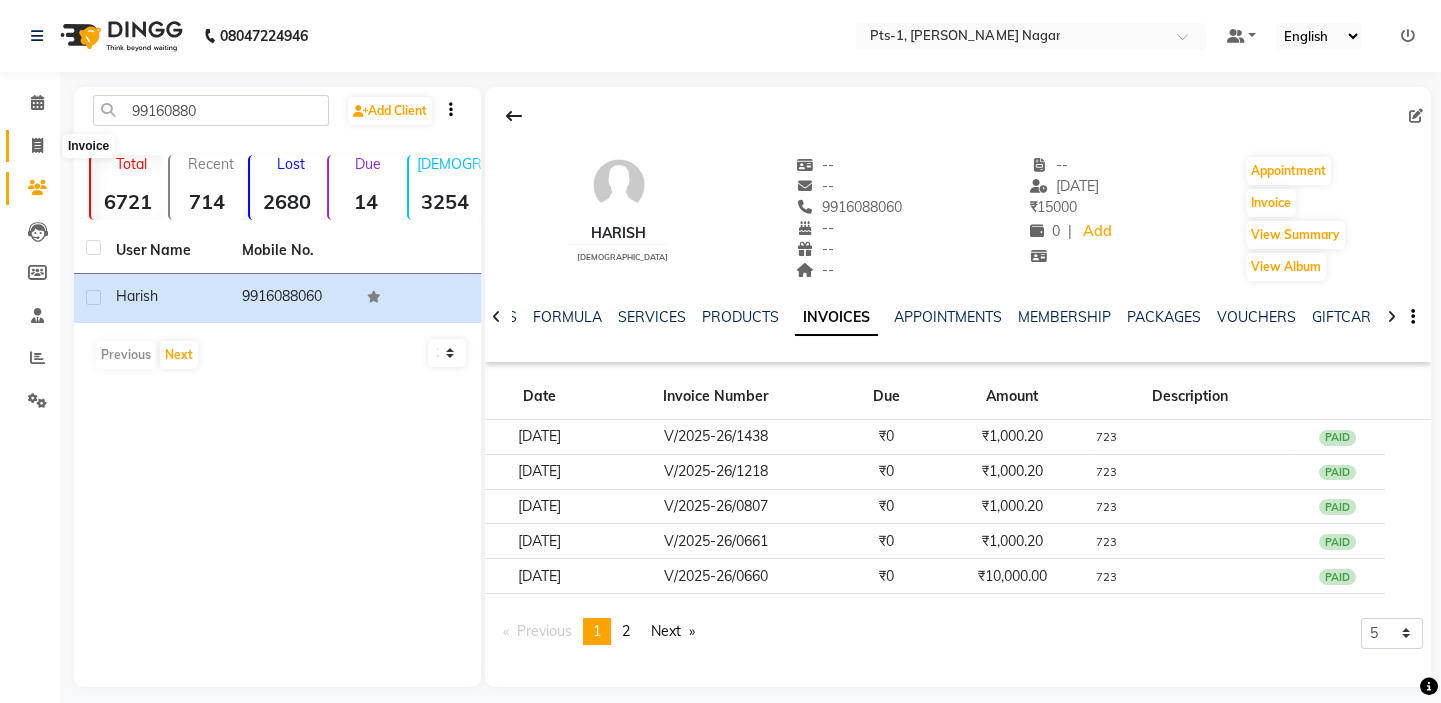 click 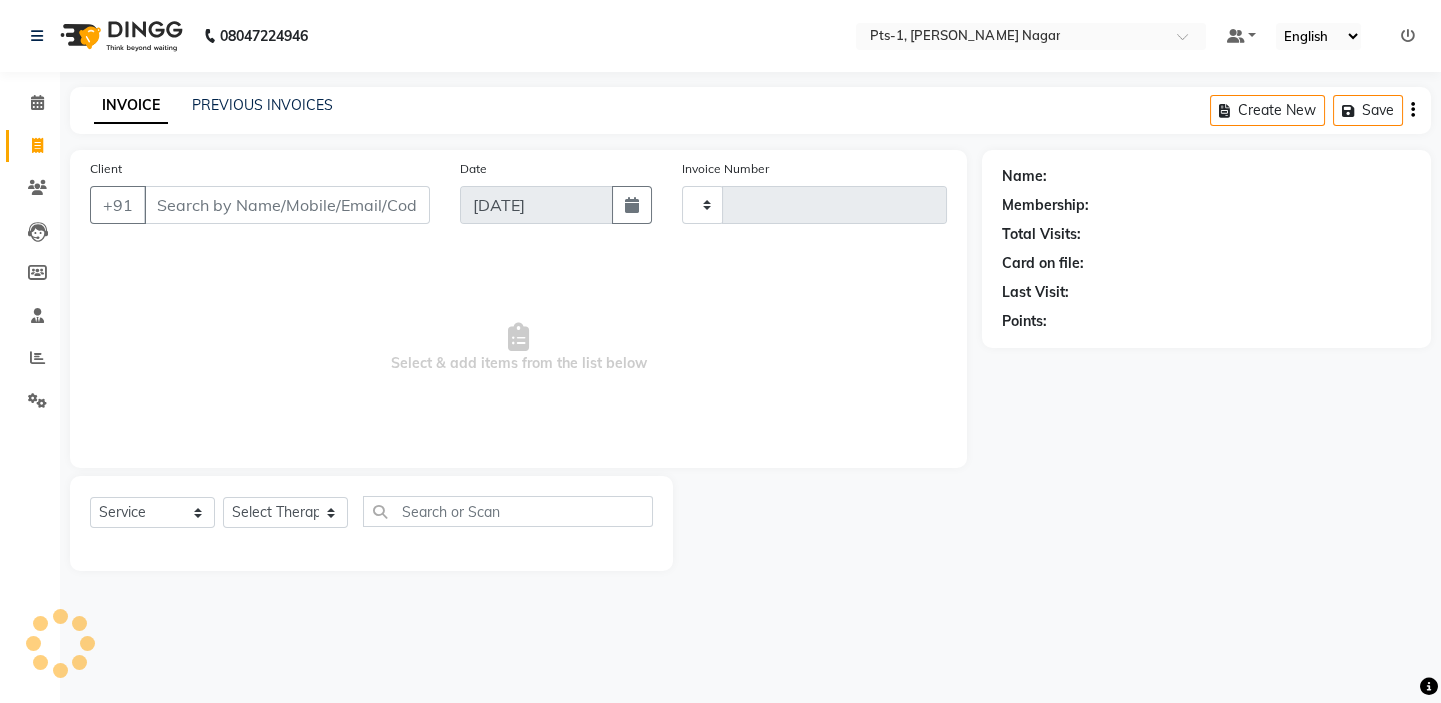 type on "1976" 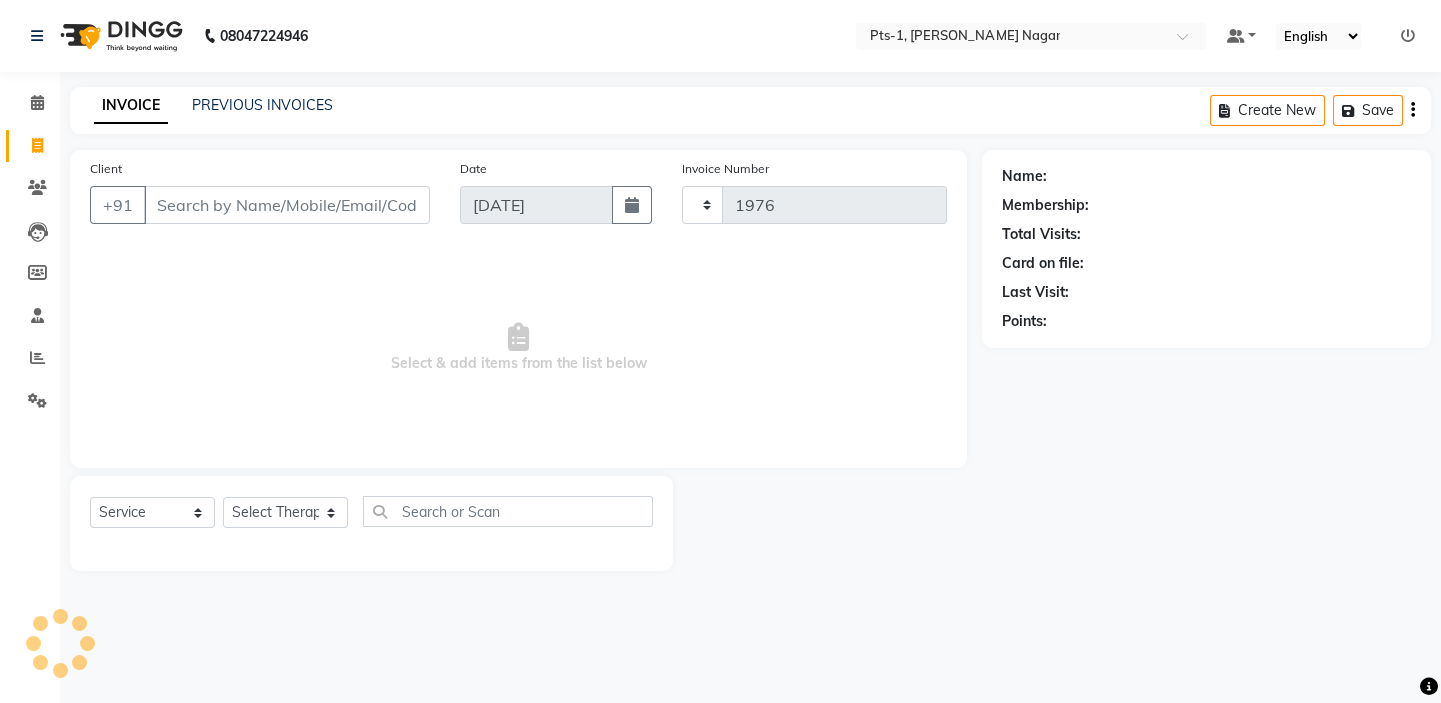 select on "5296" 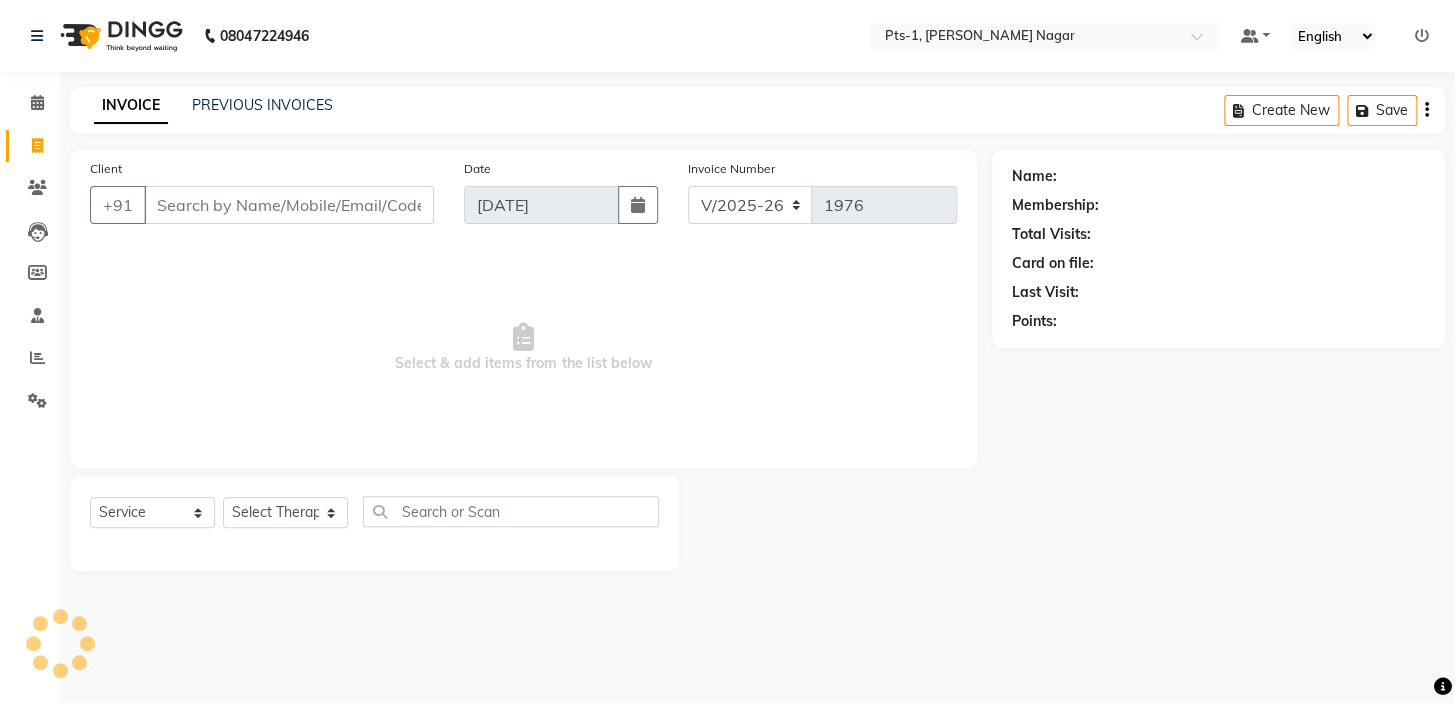 click on "Client" at bounding box center (289, 205) 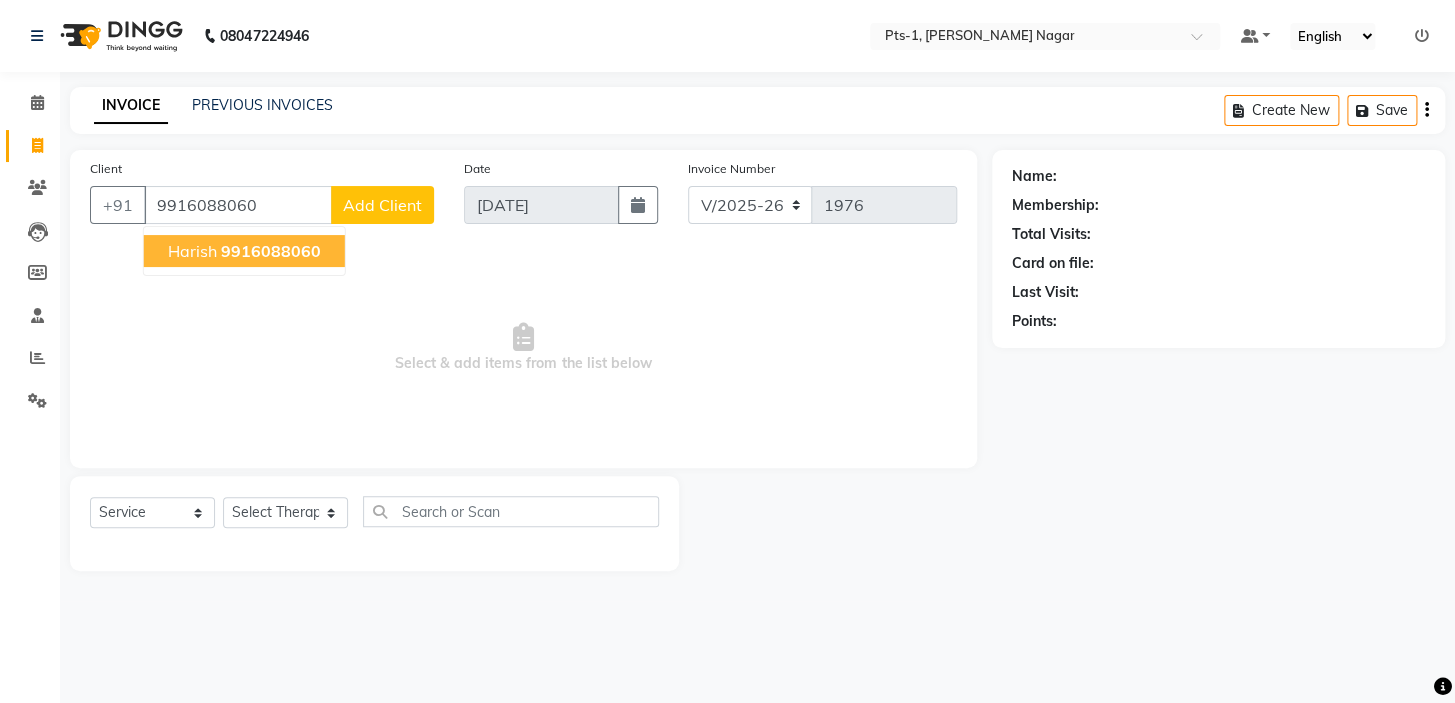 click on "9916088060" 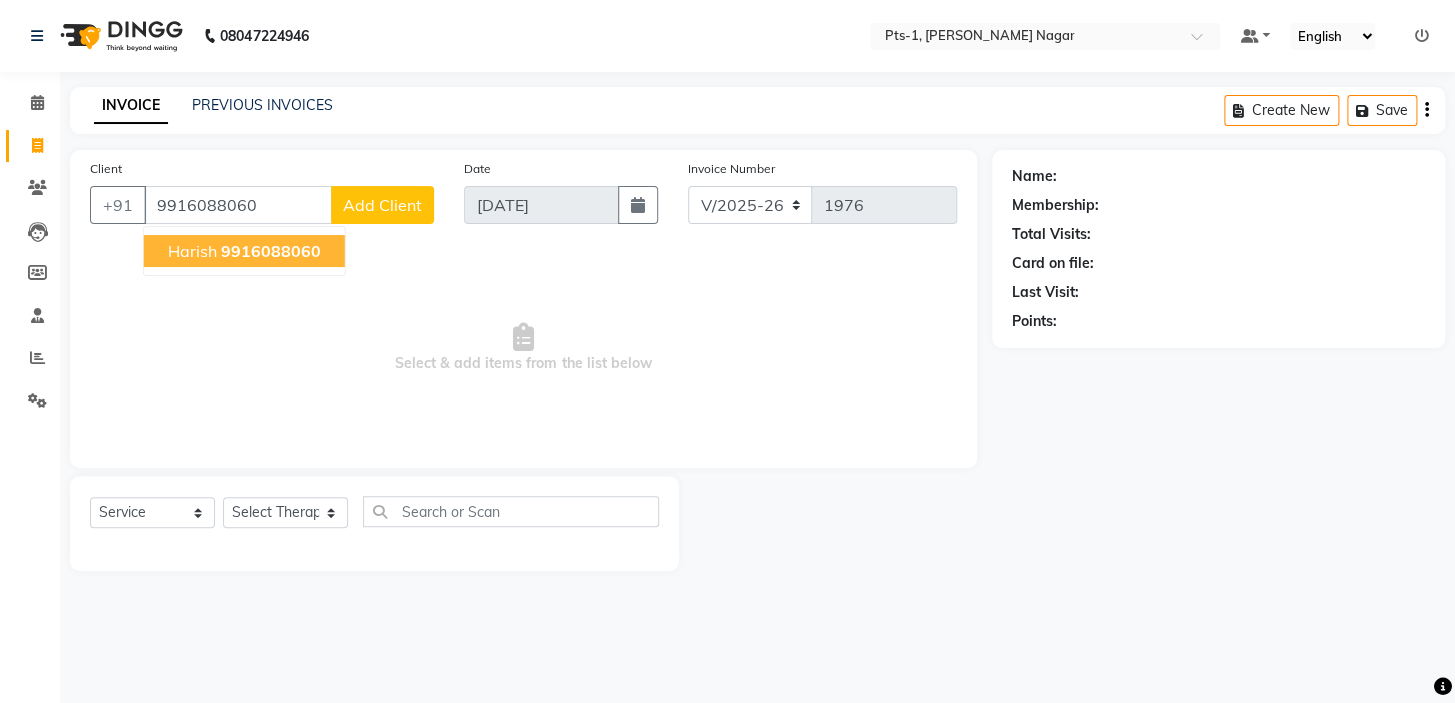type on "9916088060" 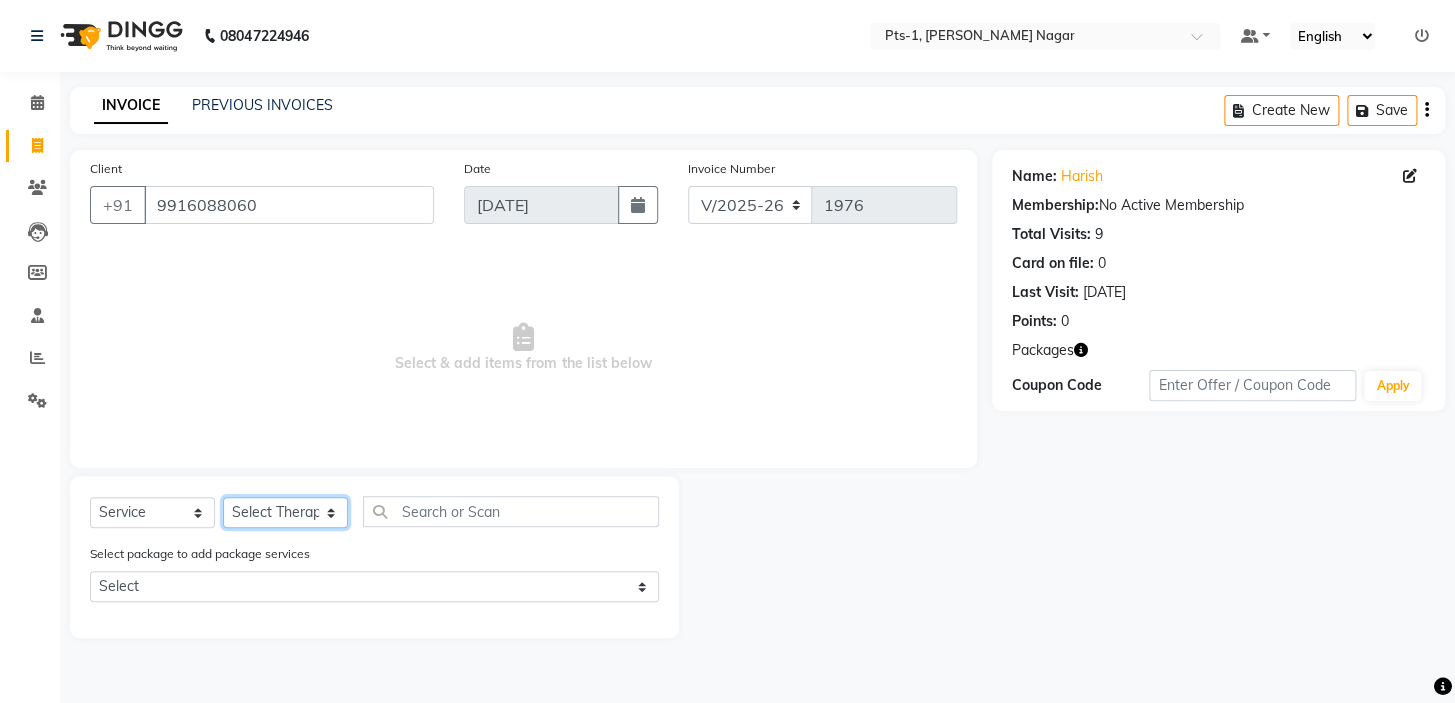 click on "Select Therapist [PERSON_NAME] anyone Babu Bela [PERSON_NAME] [PERSON_NAME] [PERSON_NAME] Sun [PERSON_NAME] [PERSON_NAME]" 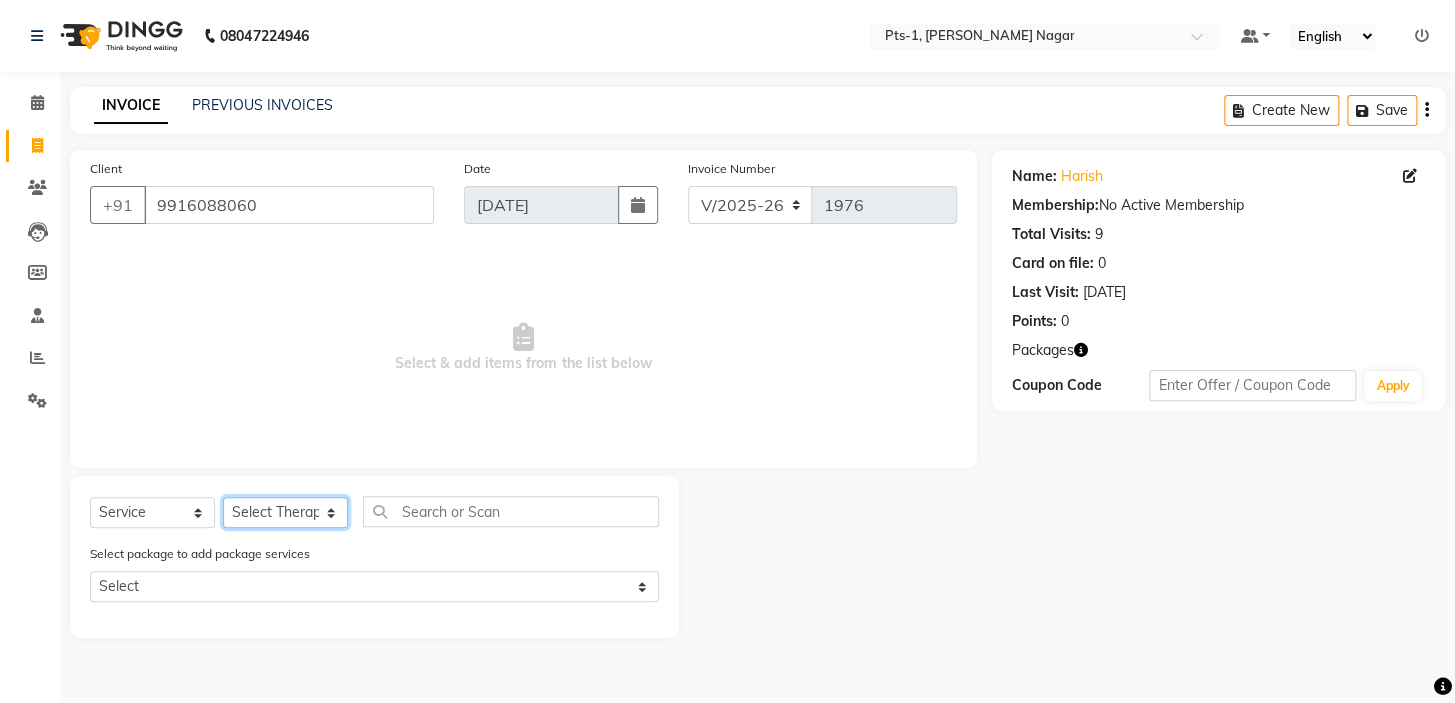 select on "80827" 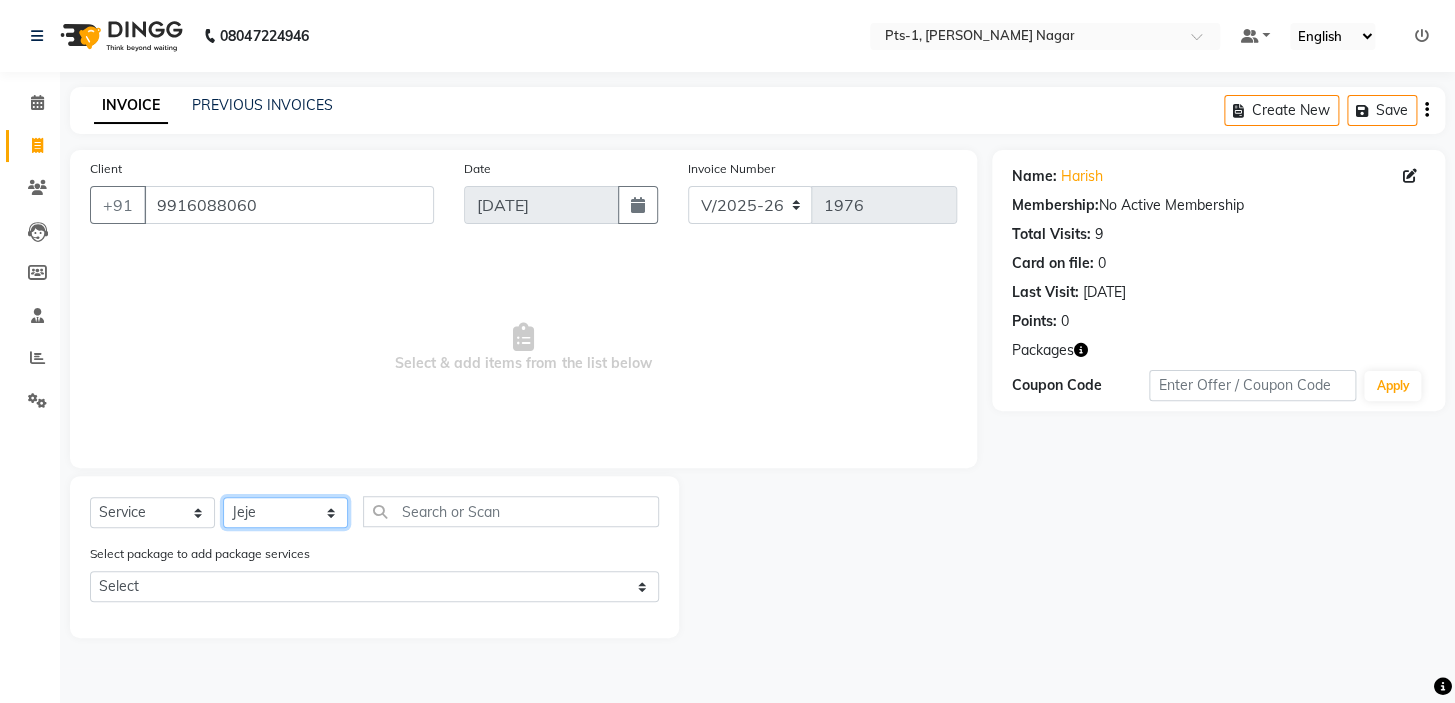 click on "Select Therapist [PERSON_NAME] anyone Babu Bela [PERSON_NAME] [PERSON_NAME] [PERSON_NAME] Sun [PERSON_NAME] [PERSON_NAME]" 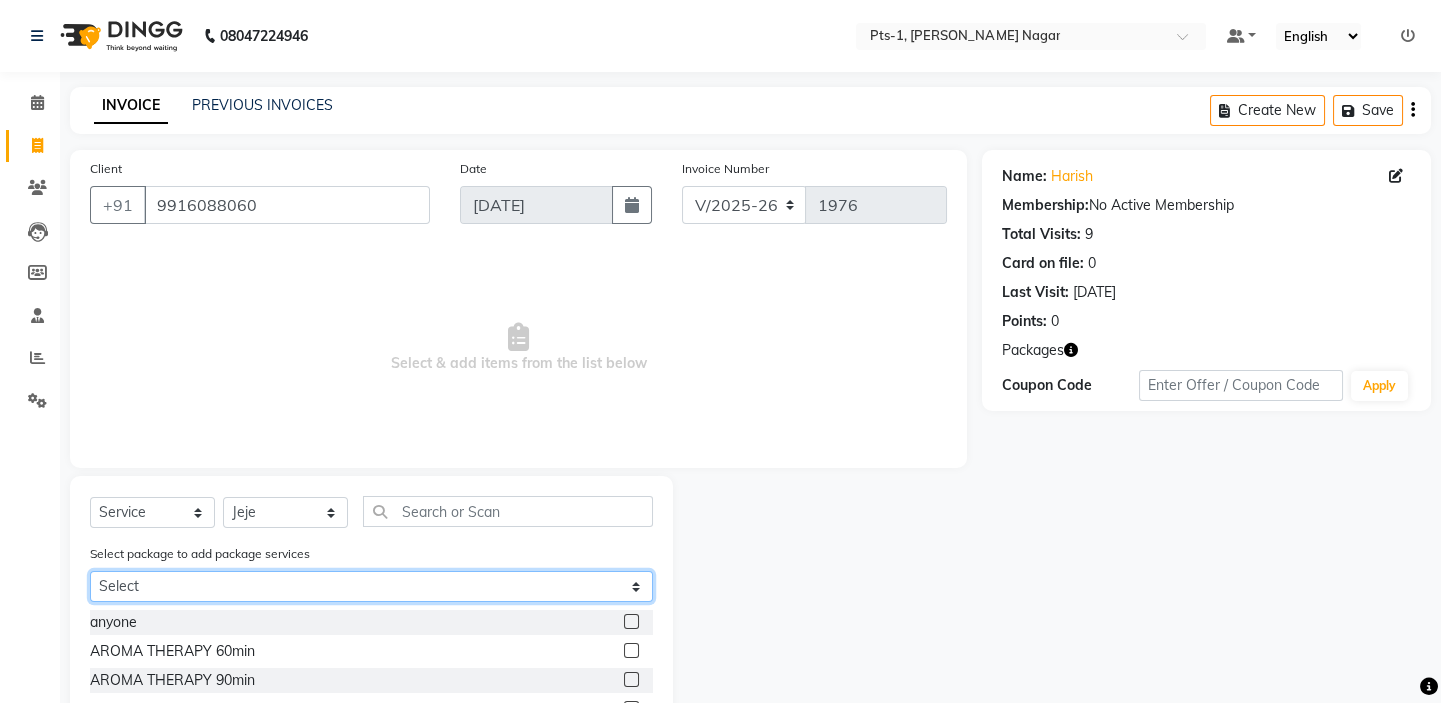 click on "Select PTS PACKAGE (10K) 10 SERVICES" 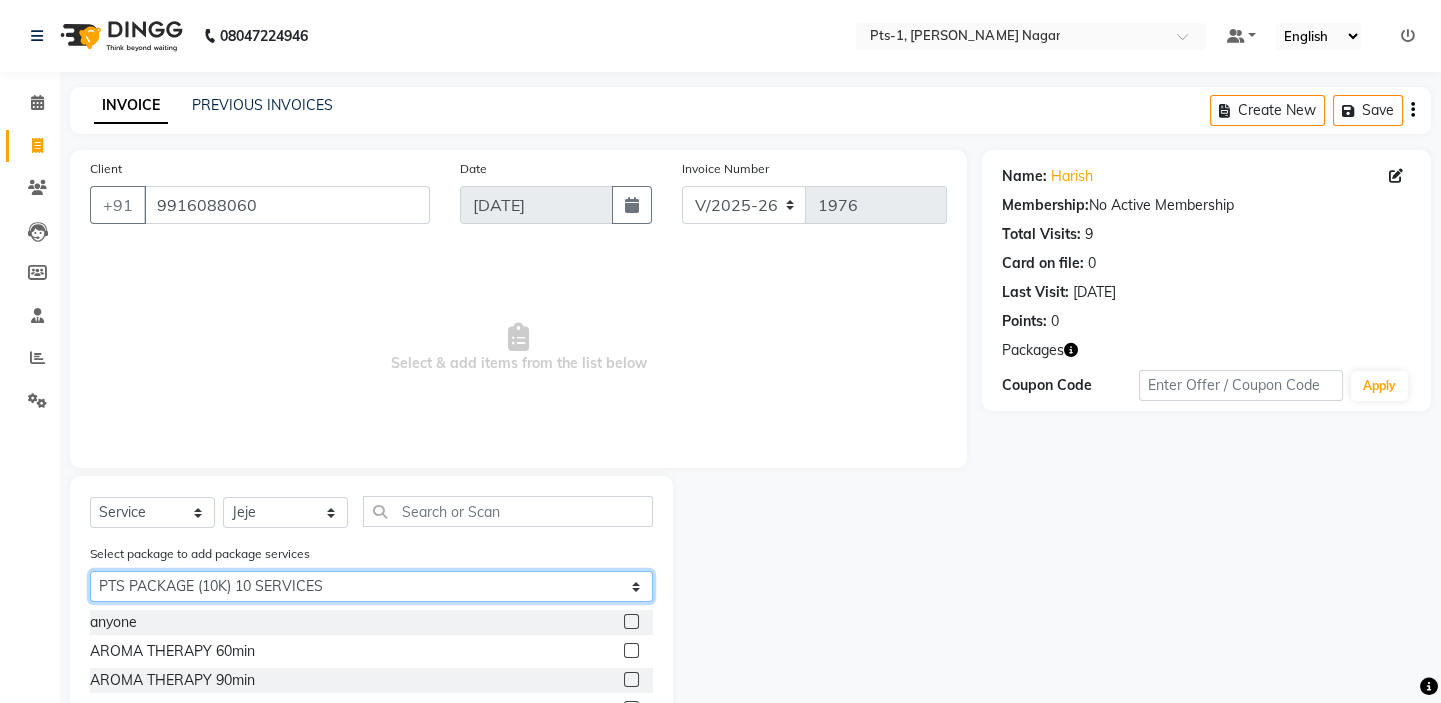 click on "Select PTS PACKAGE (10K) 10 SERVICES" 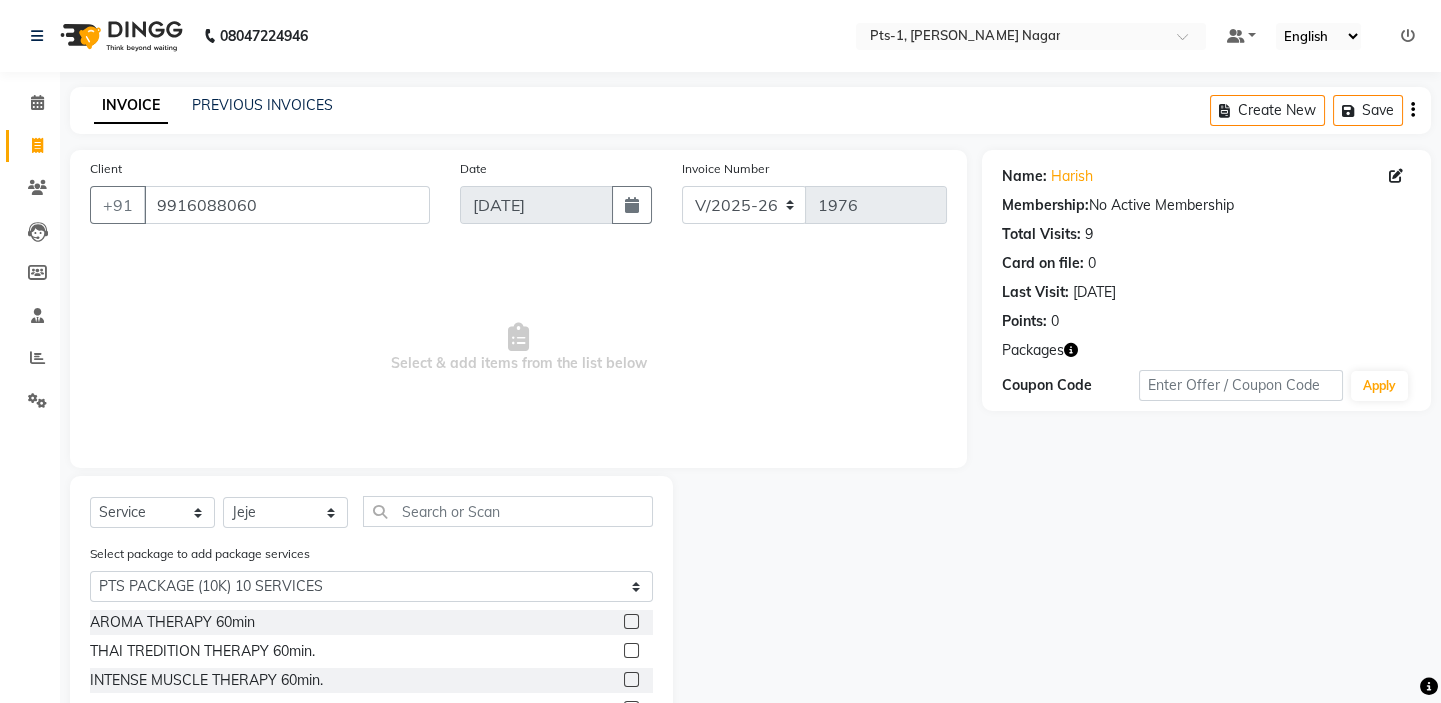 click 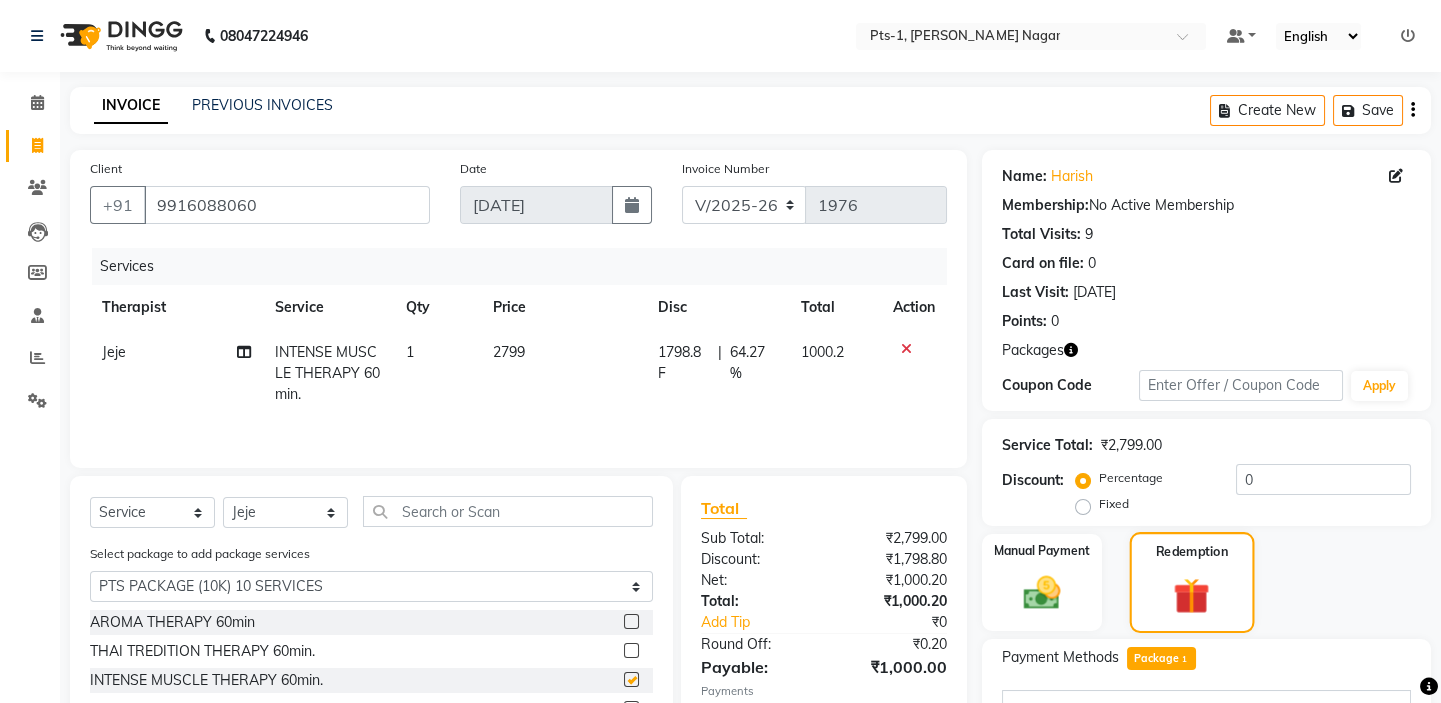 checkbox on "false" 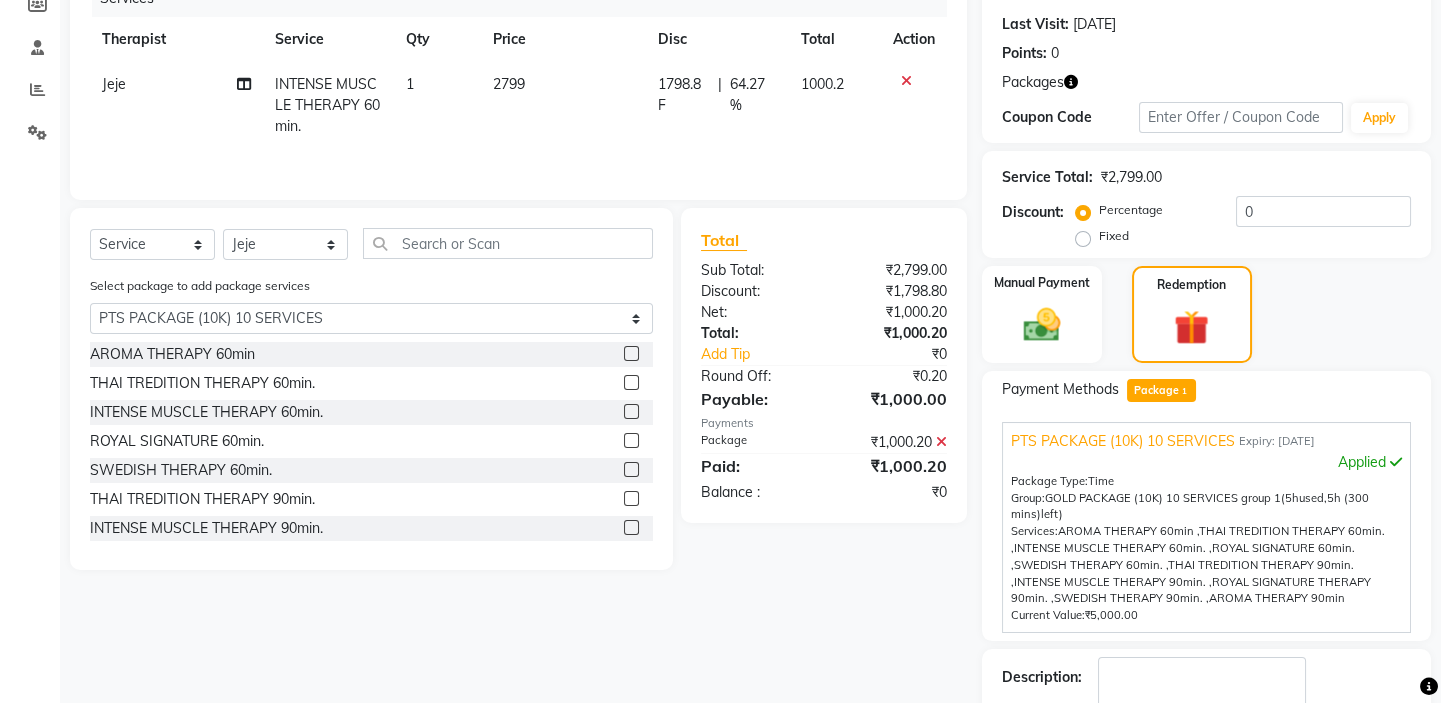 scroll, scrollTop: 272, scrollLeft: 0, axis: vertical 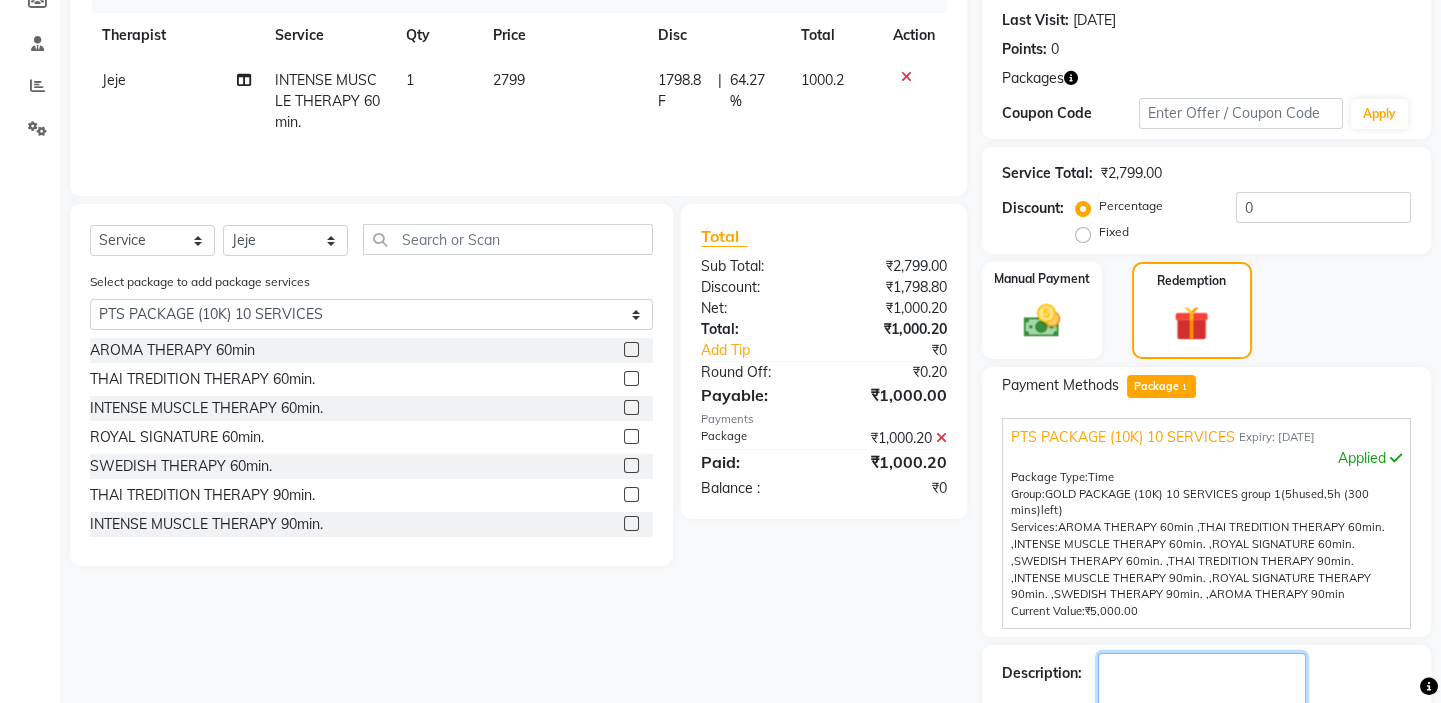 click 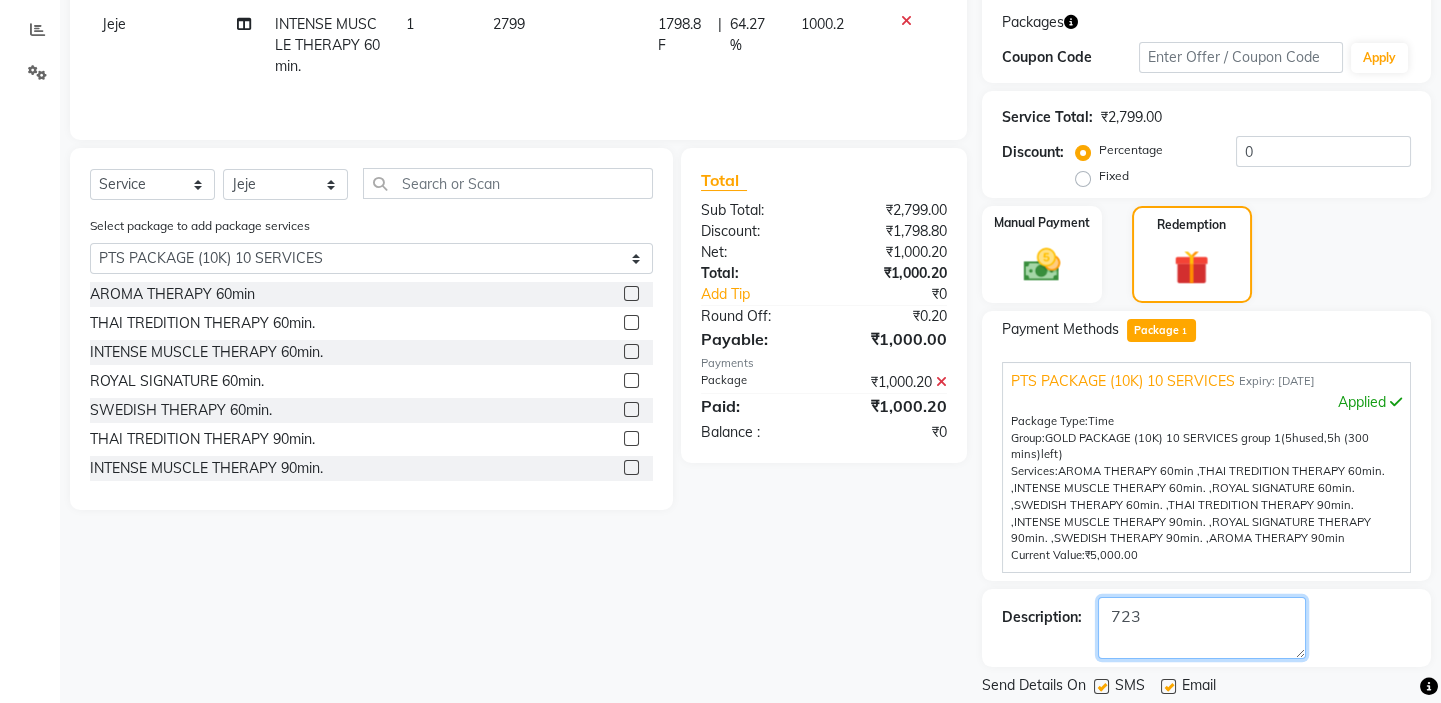 scroll, scrollTop: 389, scrollLeft: 0, axis: vertical 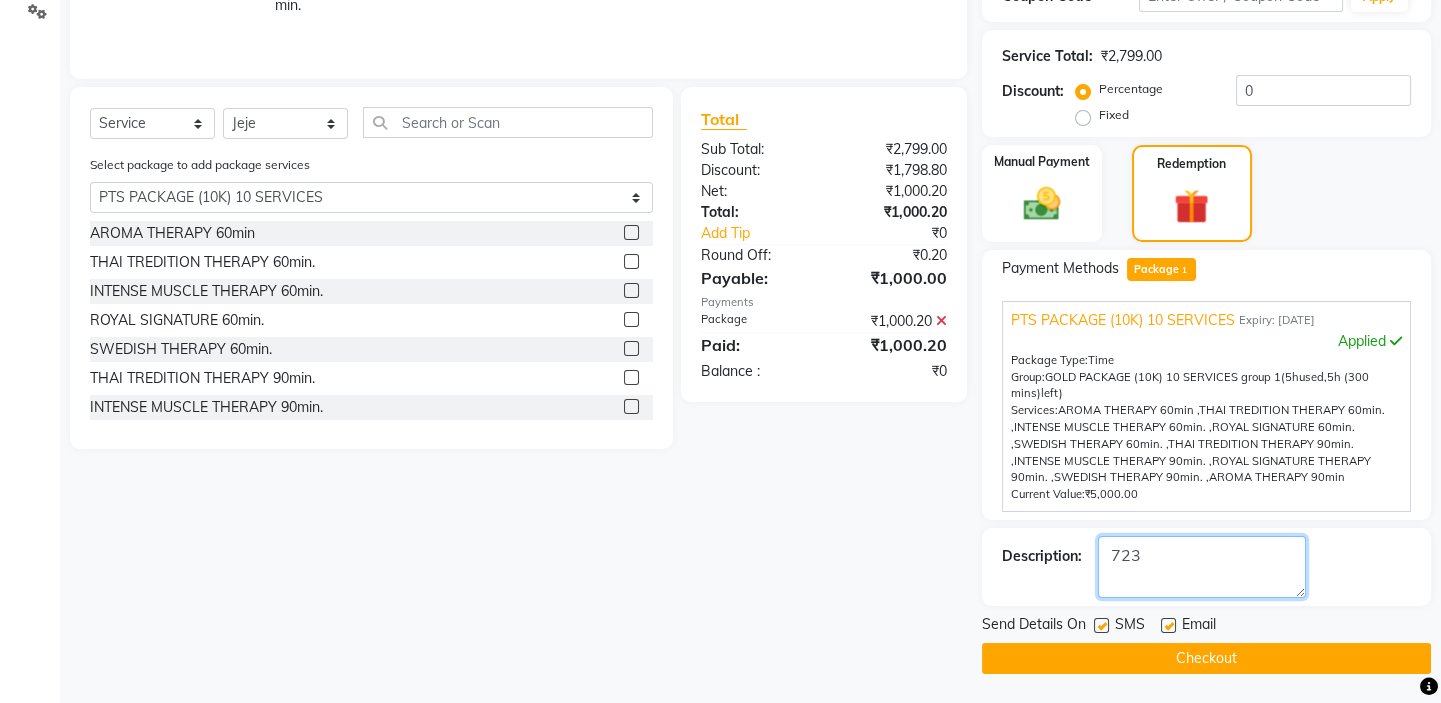 type on "723" 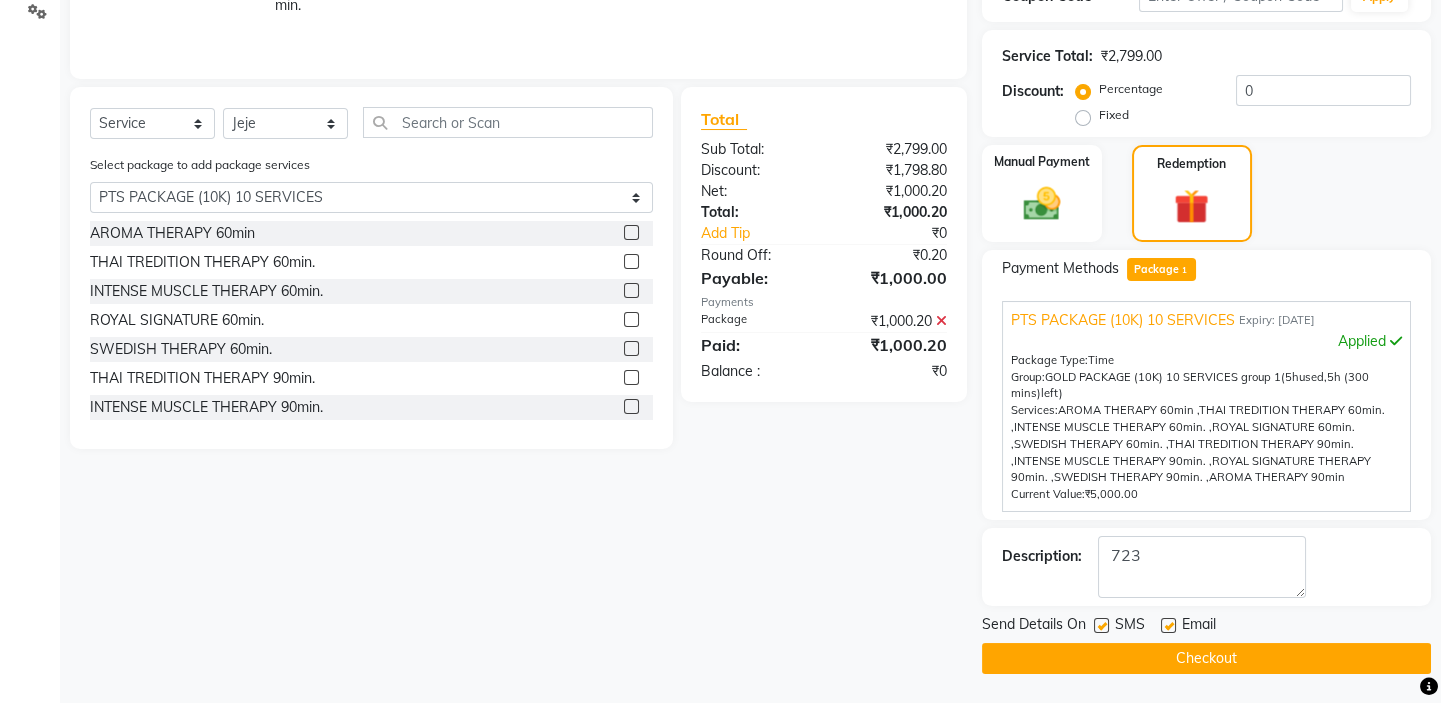 click 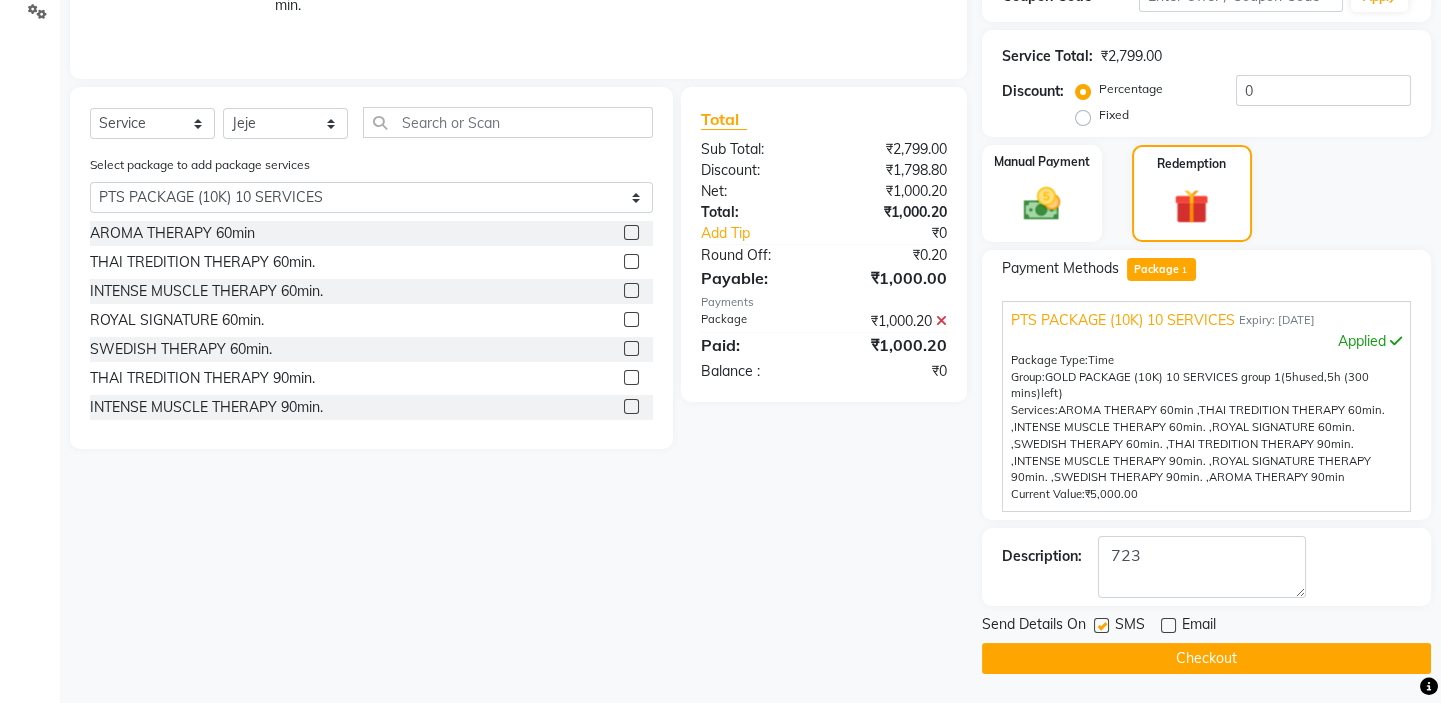 click 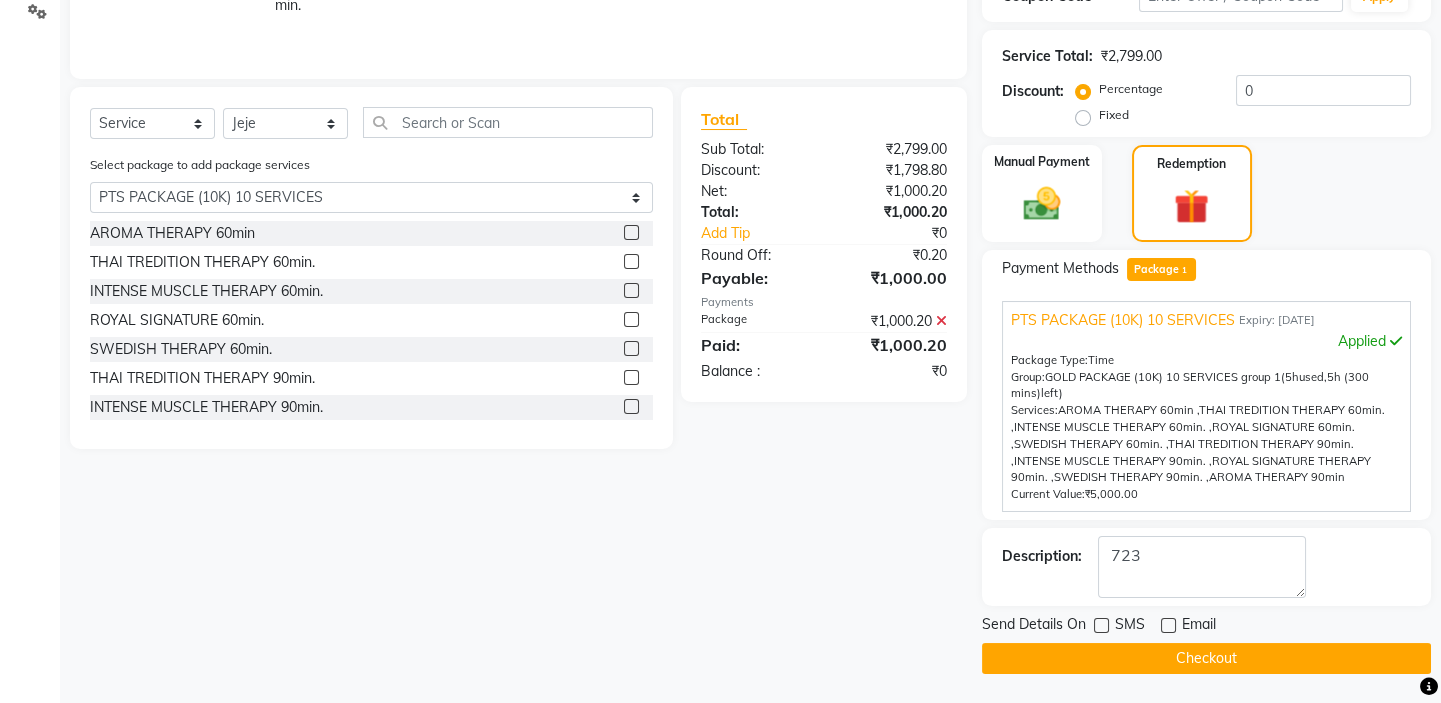 click on "Checkout" 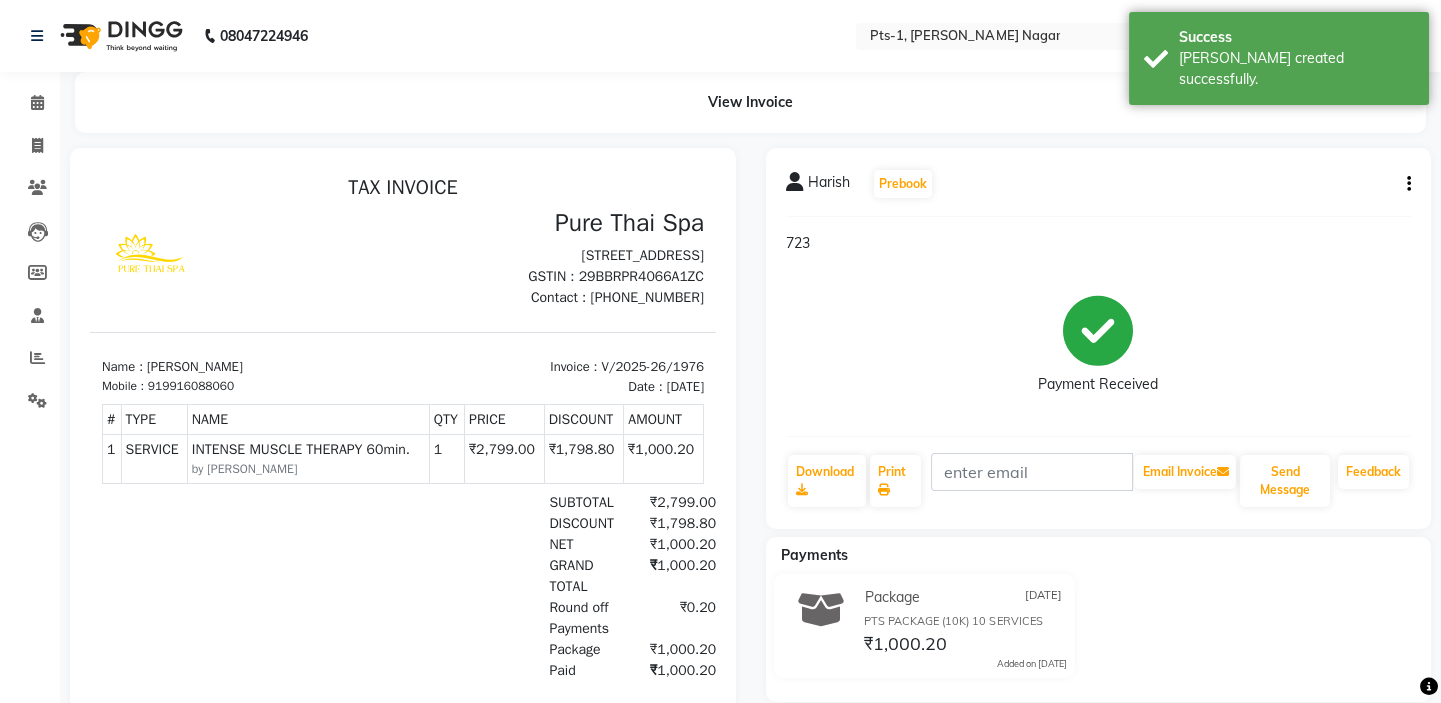 scroll, scrollTop: 0, scrollLeft: 0, axis: both 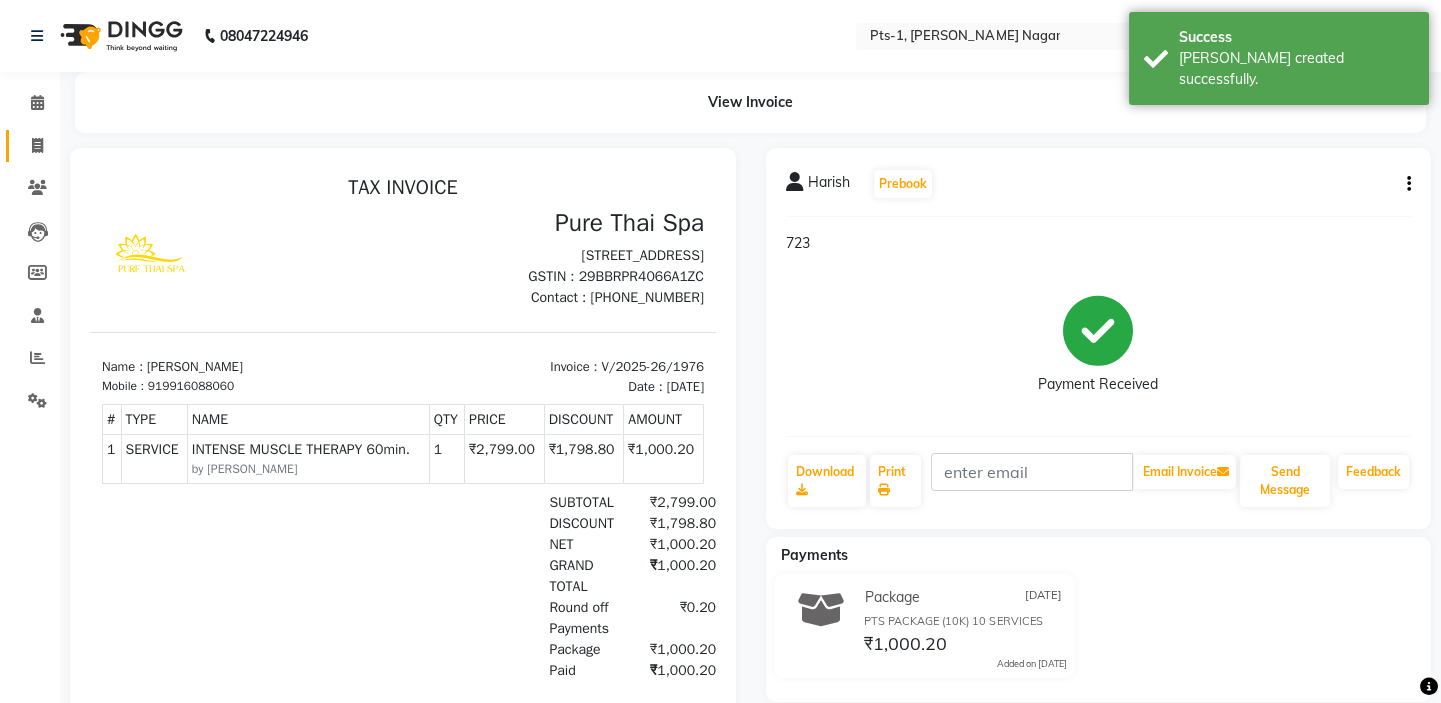click on "Invoice" 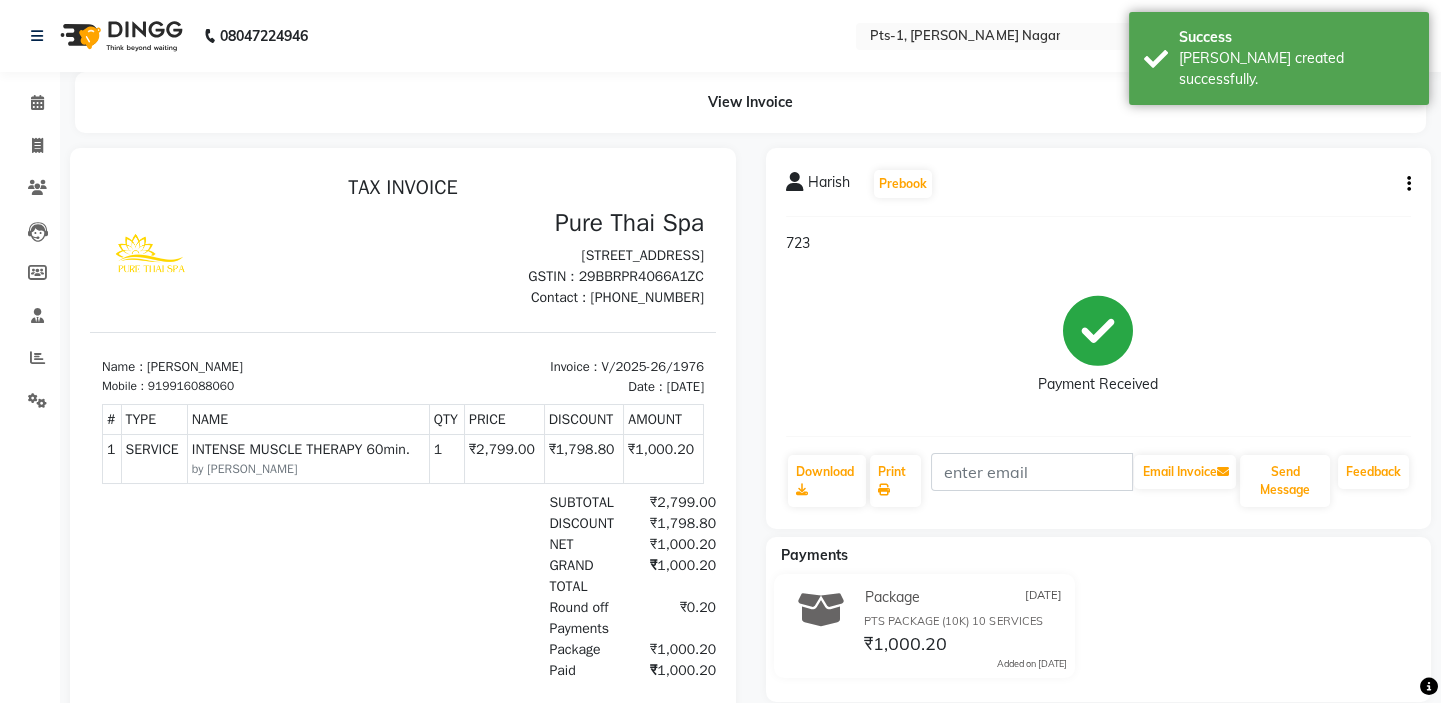 select on "5296" 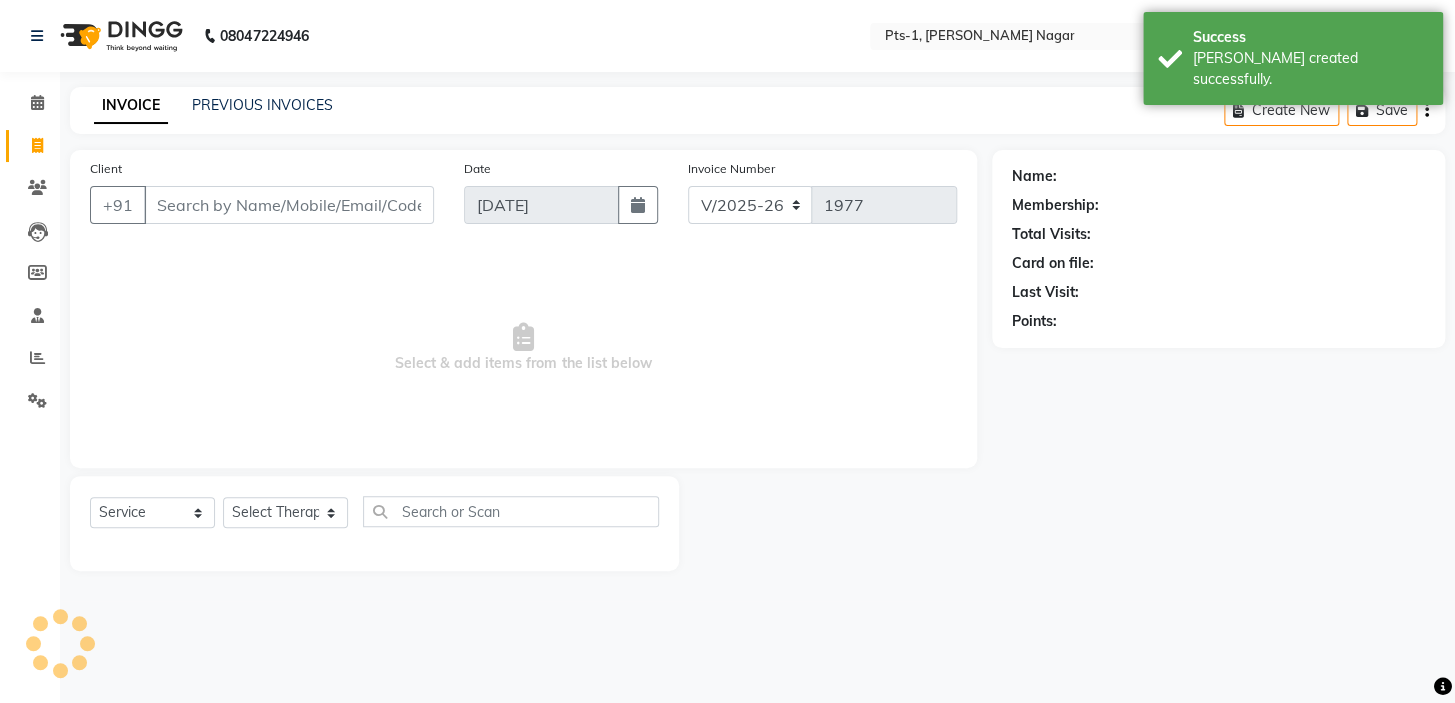 click on "Client" at bounding box center (289, 205) 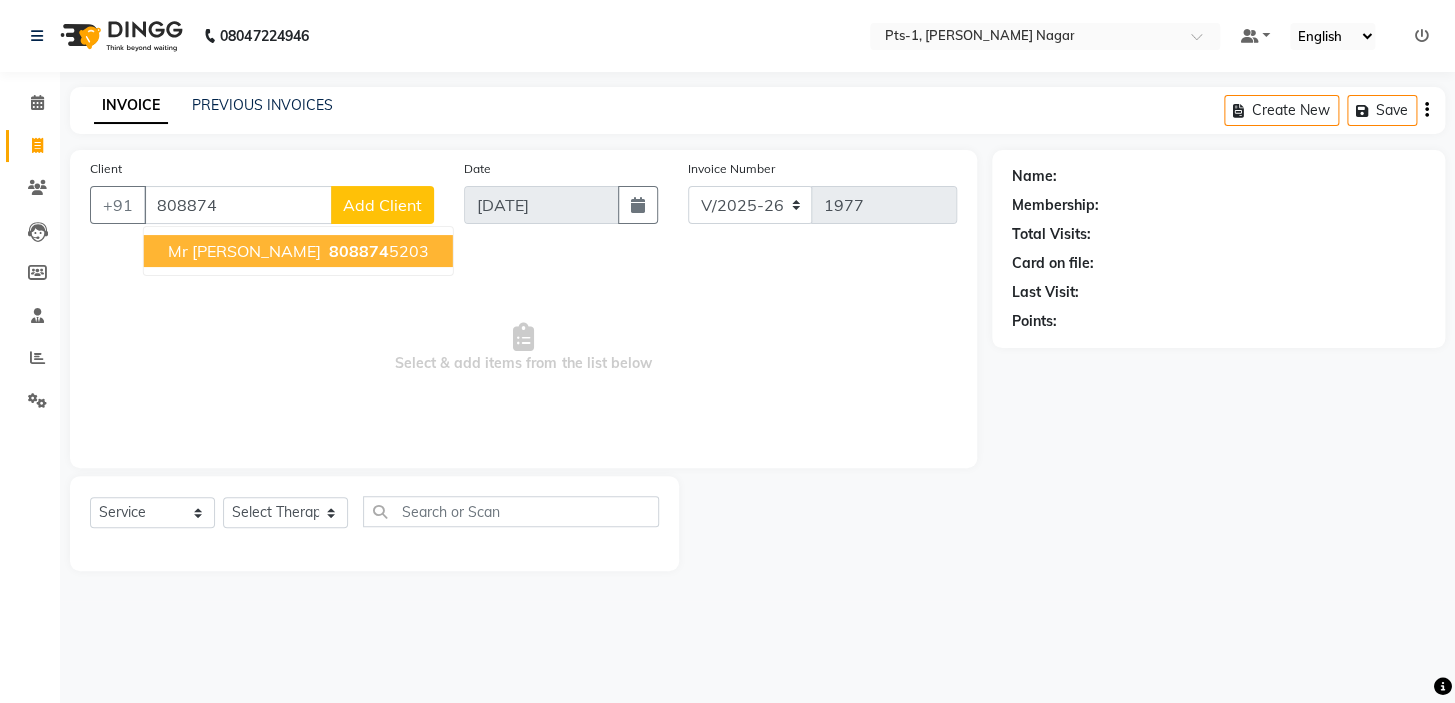 click on "808874" at bounding box center (359, 251) 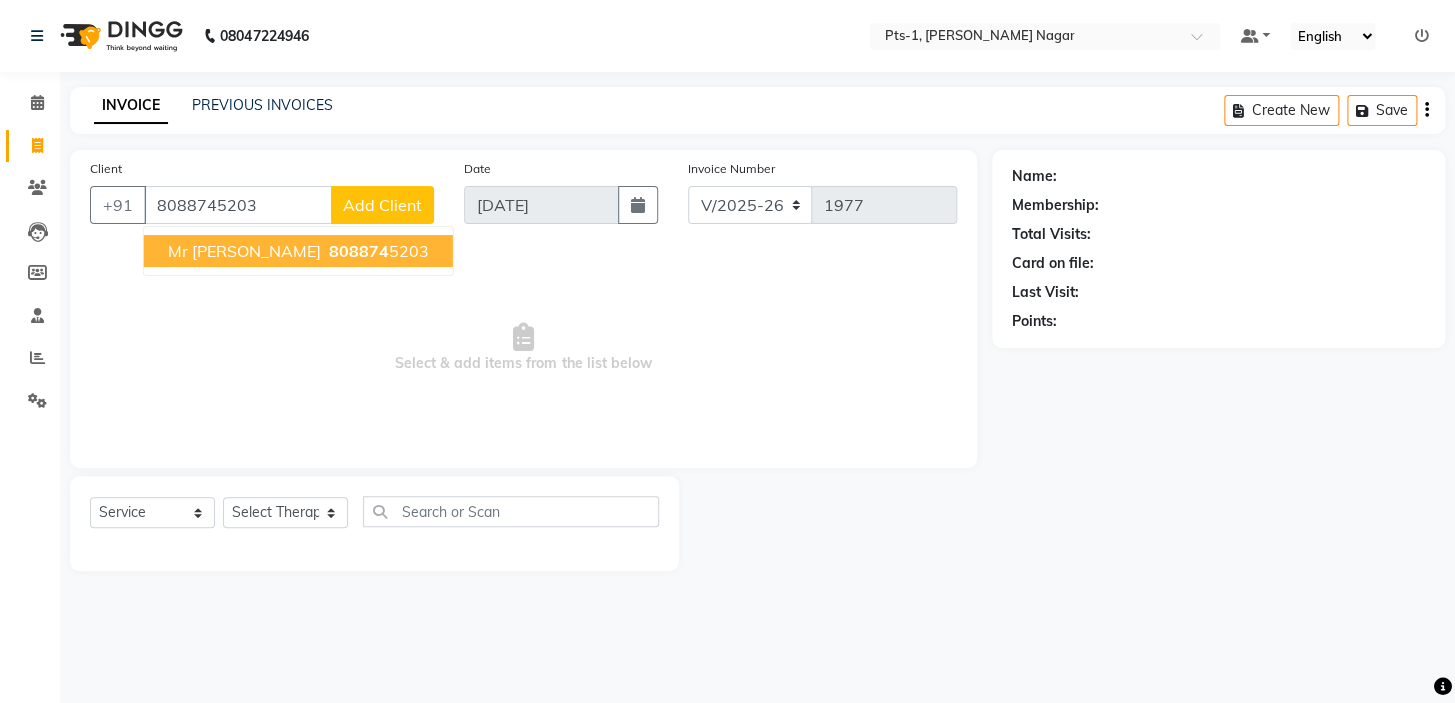 type on "8088745203" 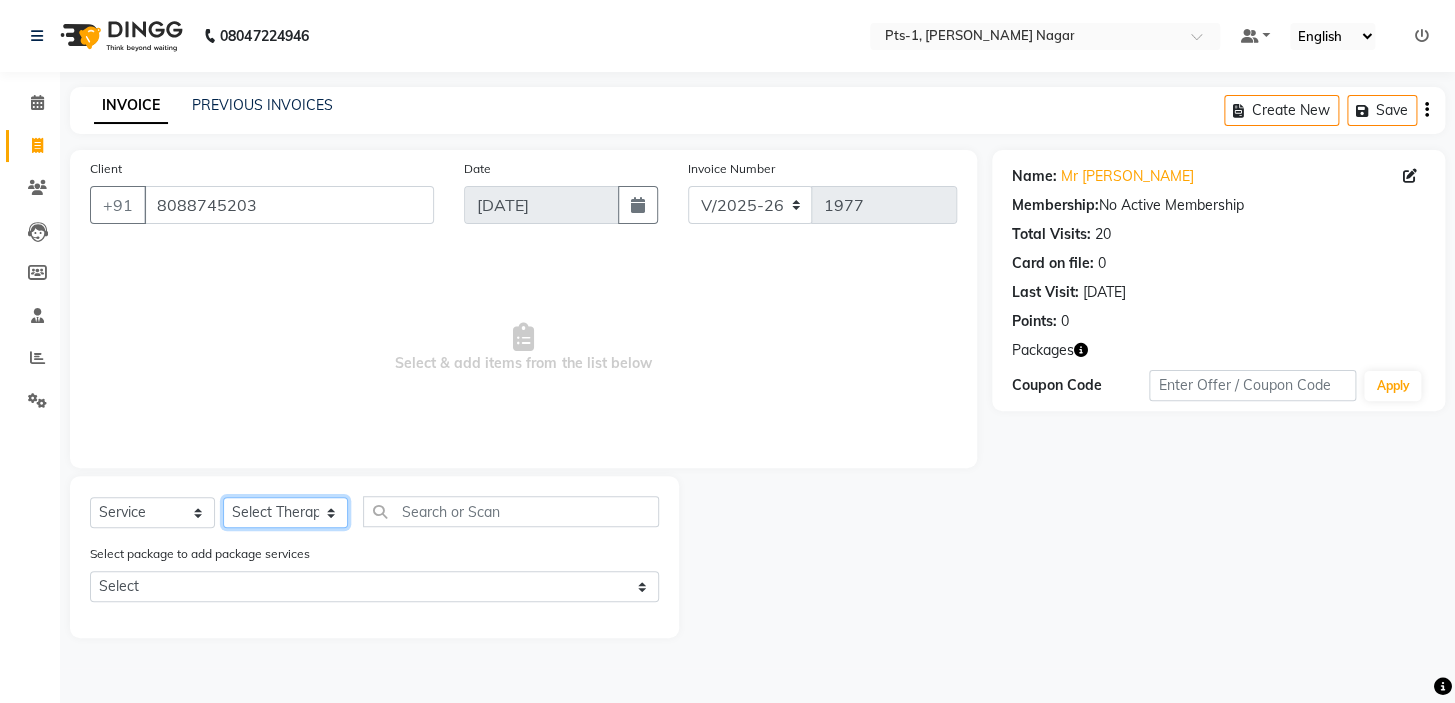 click on "Select Therapist [PERSON_NAME] anyone Babu Bela [PERSON_NAME] [PERSON_NAME] [PERSON_NAME] Sun [PERSON_NAME] [PERSON_NAME]" 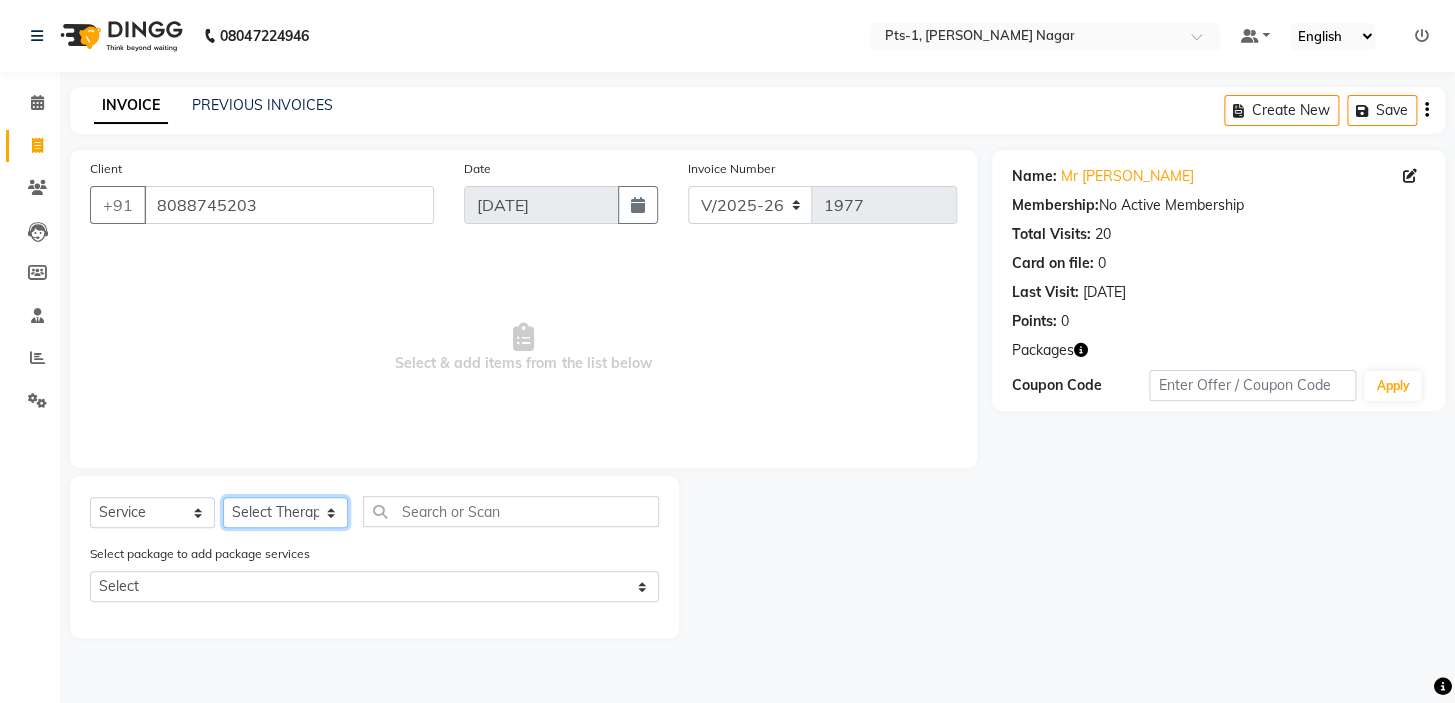 select on "51729" 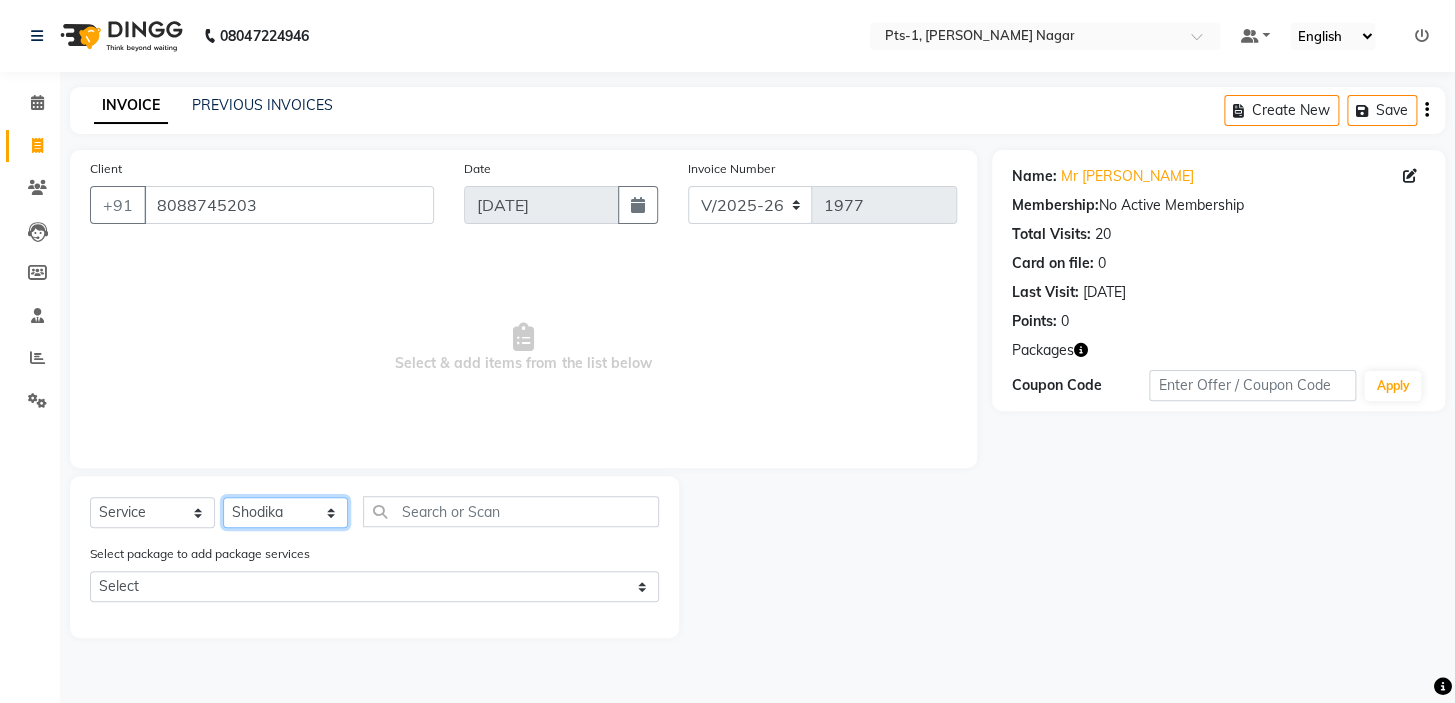 click on "Select Therapist [PERSON_NAME] anyone Babu Bela [PERSON_NAME] [PERSON_NAME] [PERSON_NAME] Sun [PERSON_NAME] [PERSON_NAME]" 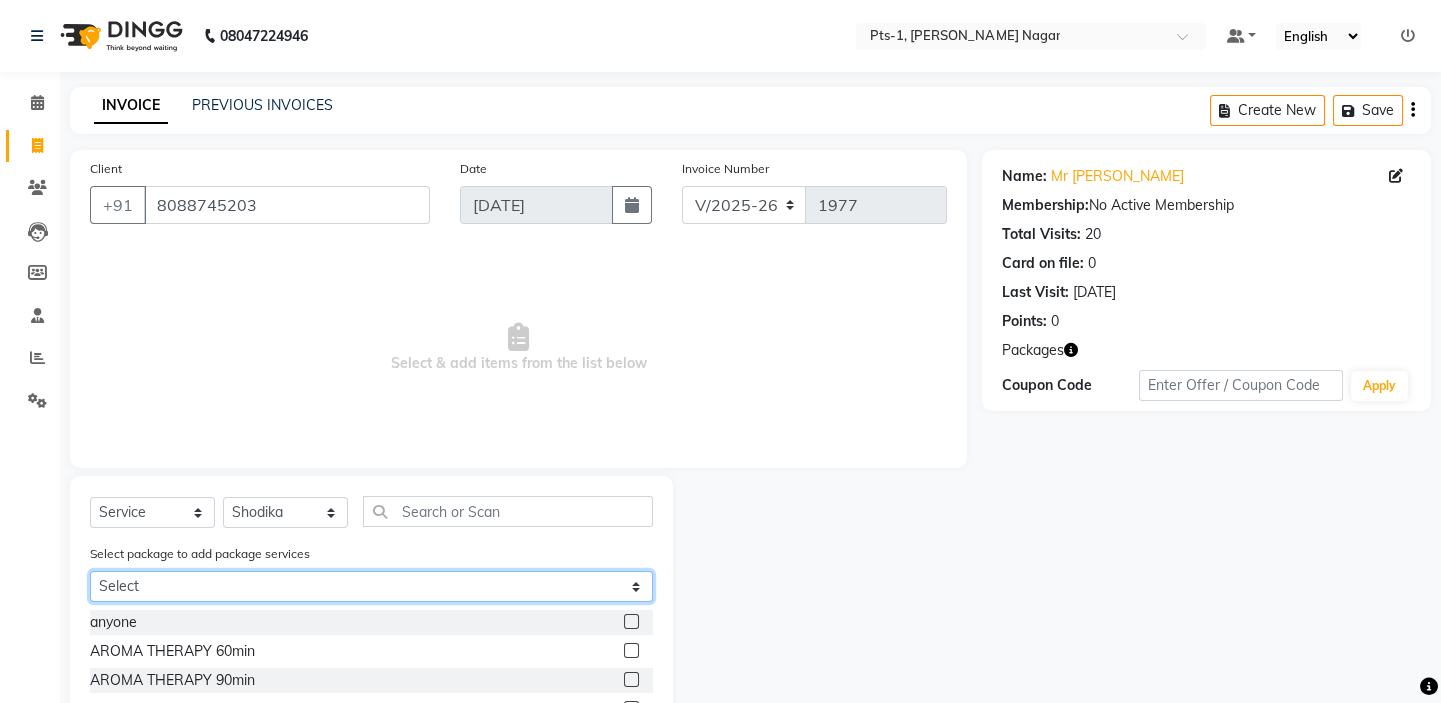 click on "Select PTS PACKAGE (10K) 10 SERVICES PTS PACKAGE (5K) 3 SERVICES WITH STEAM" 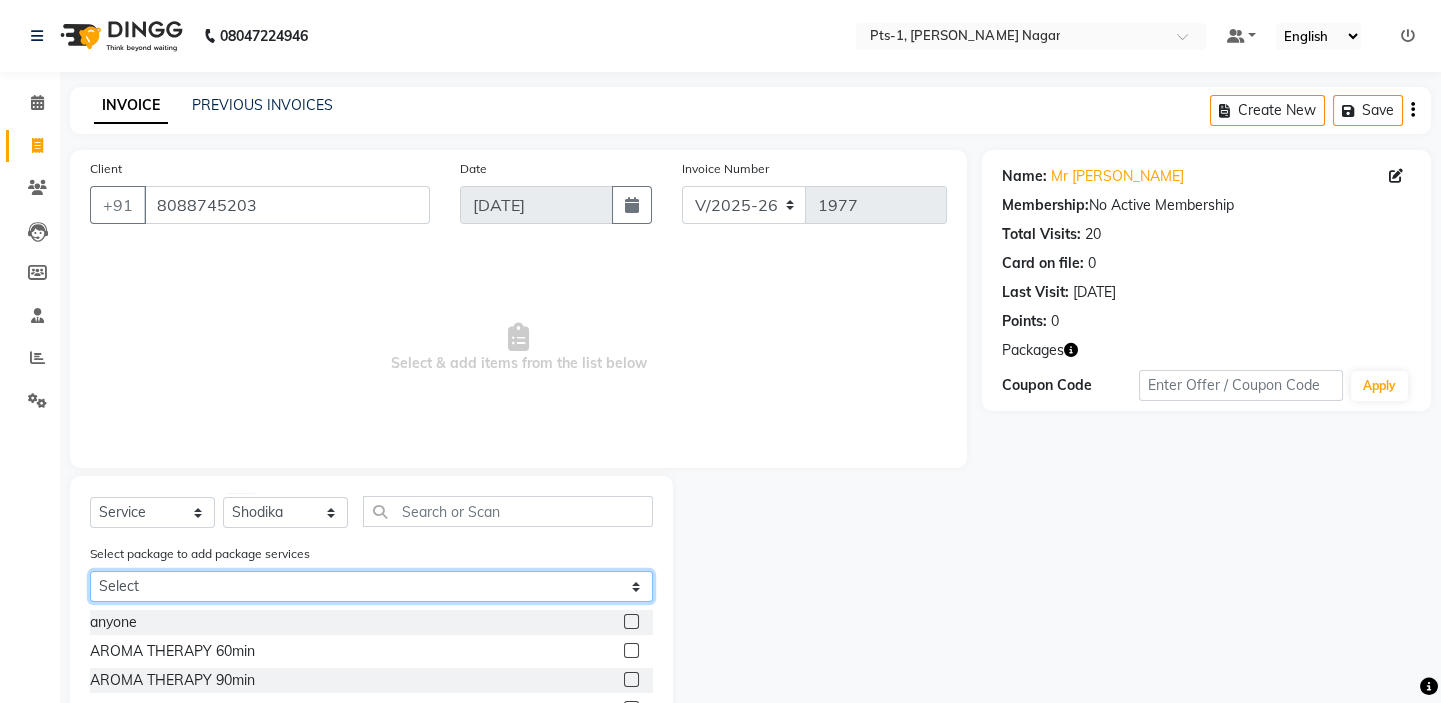 select on "1: Object" 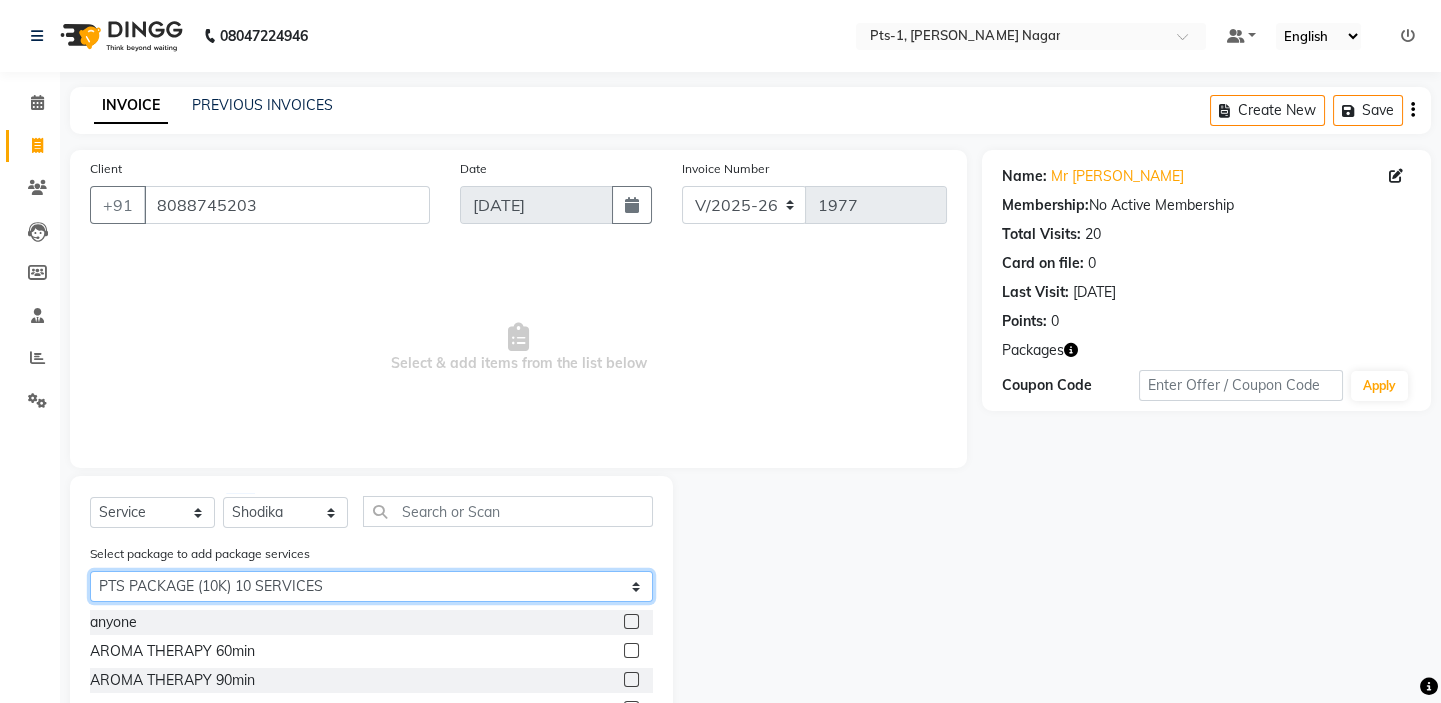 click on "Select PTS PACKAGE (10K) 10 SERVICES PTS PACKAGE (5K) 3 SERVICES WITH STEAM" 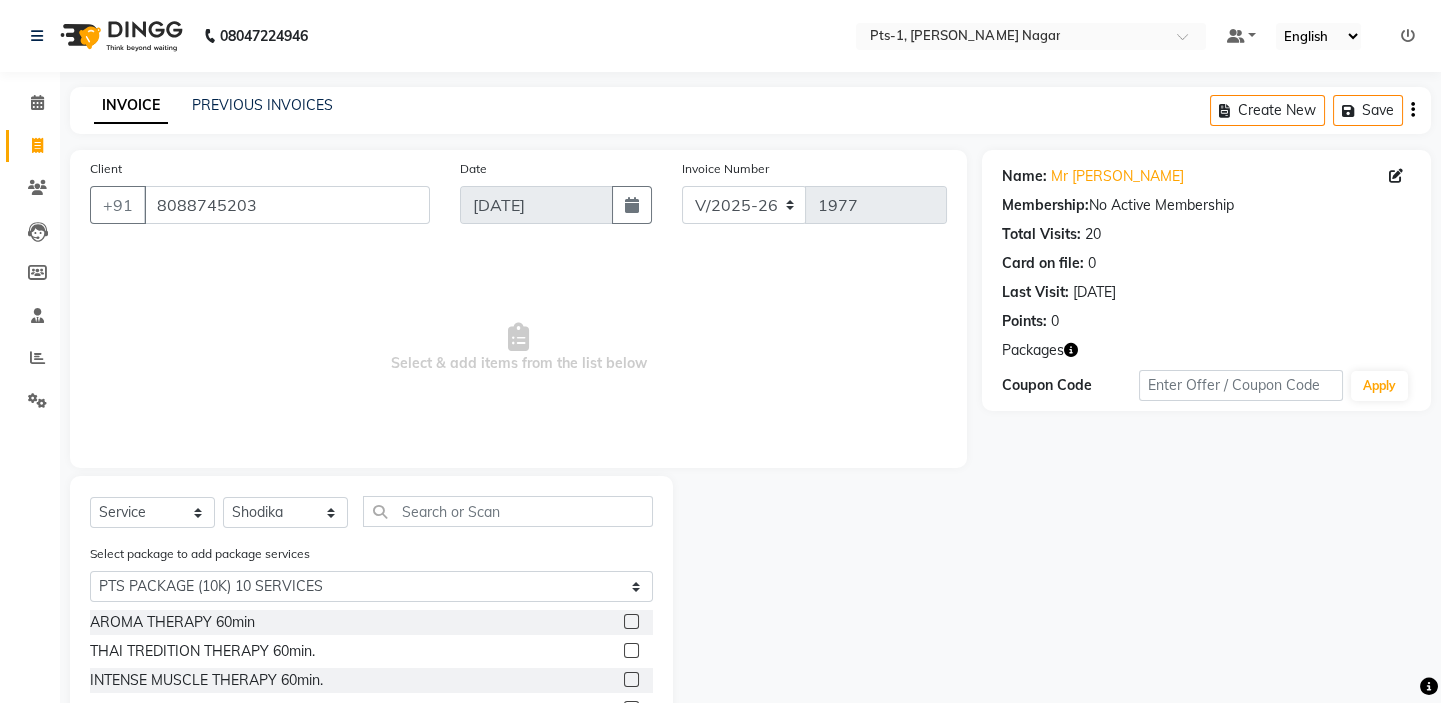 click 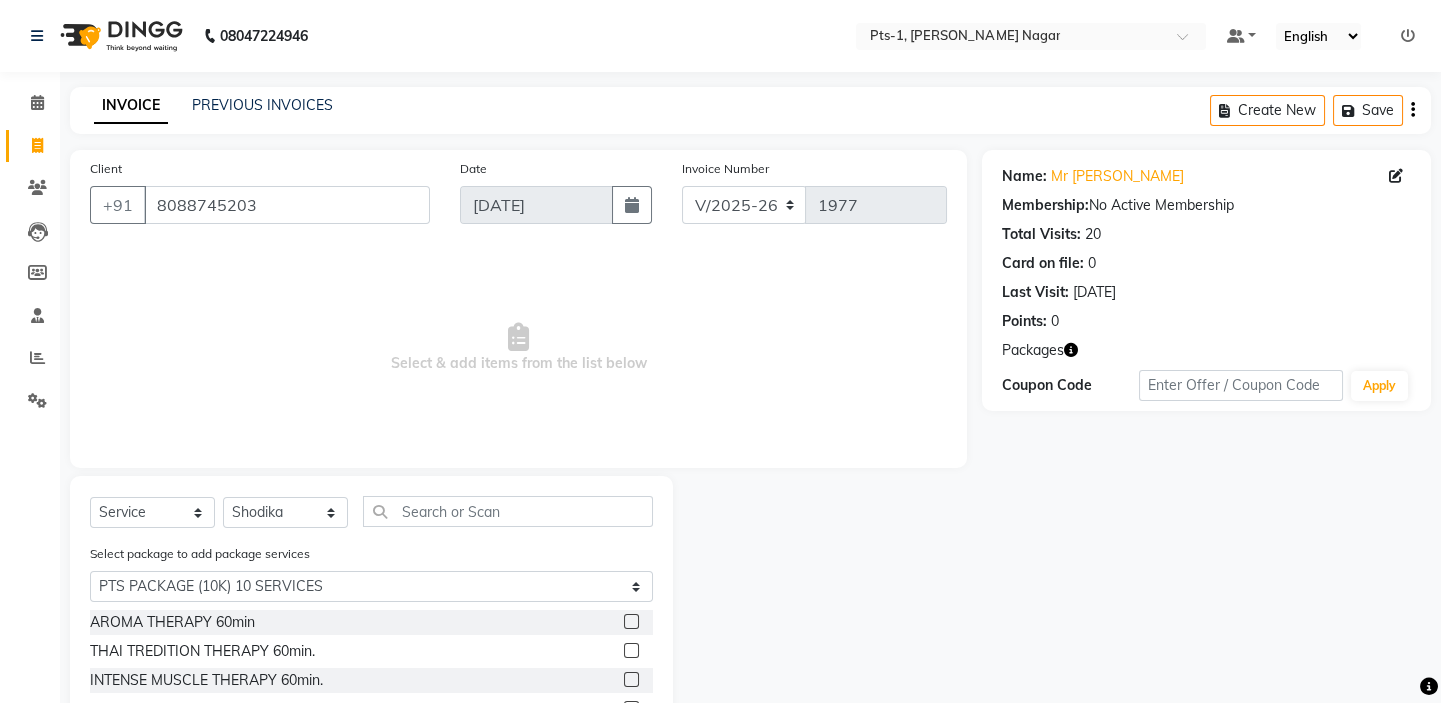 click at bounding box center [630, 680] 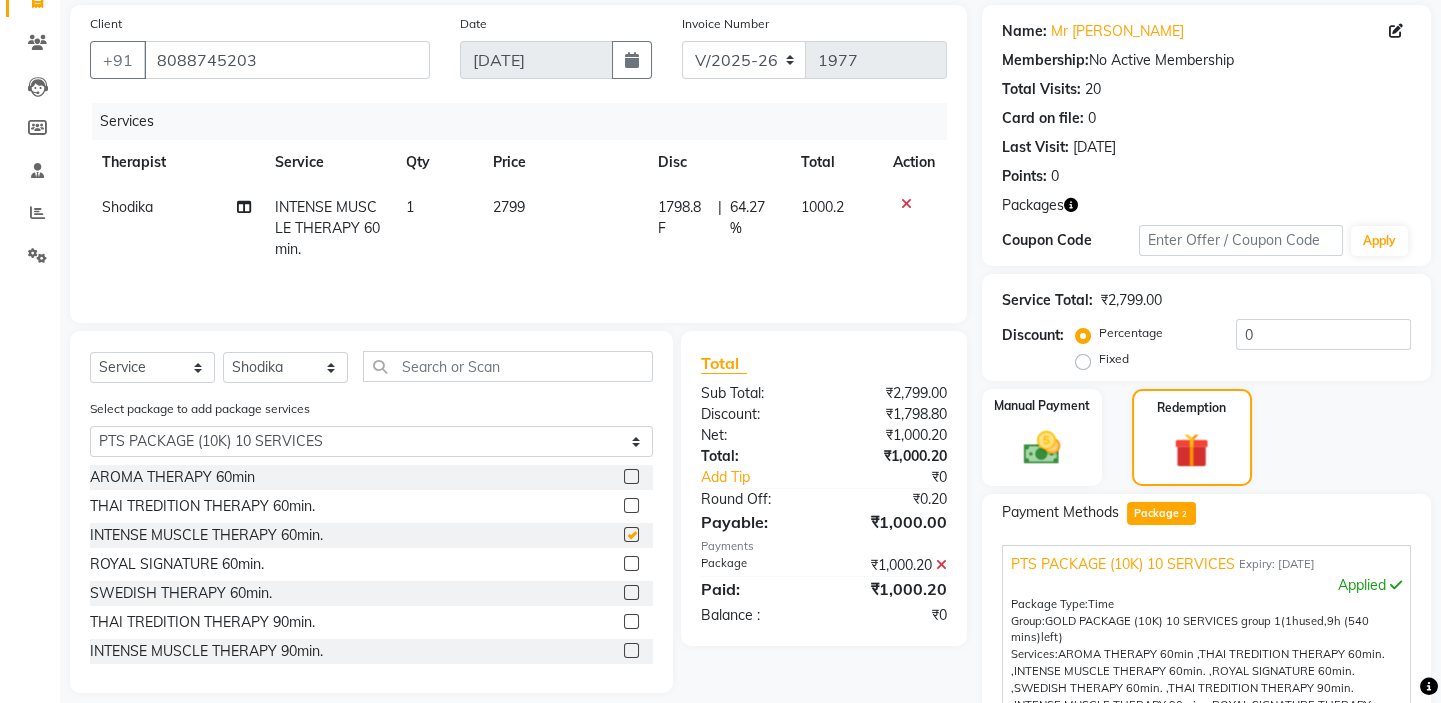 checkbox on "false" 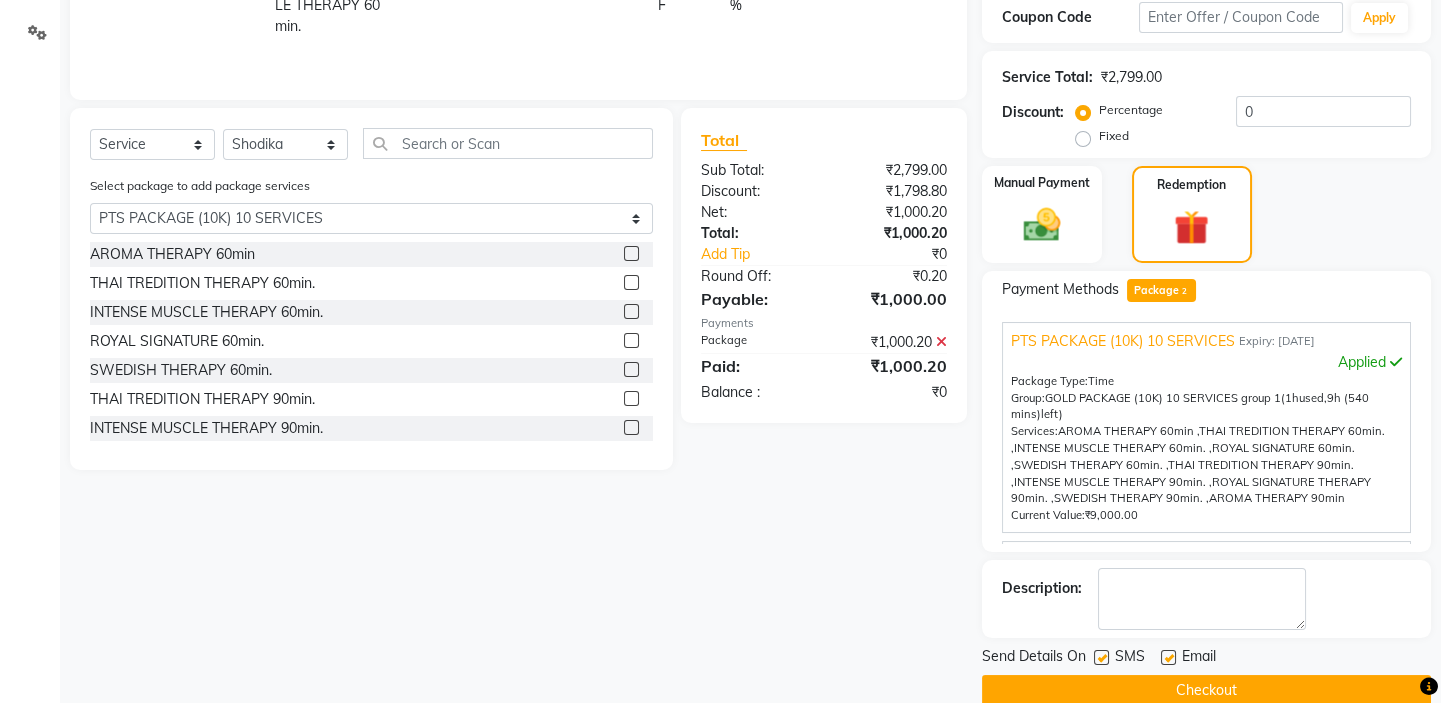 scroll, scrollTop: 400, scrollLeft: 0, axis: vertical 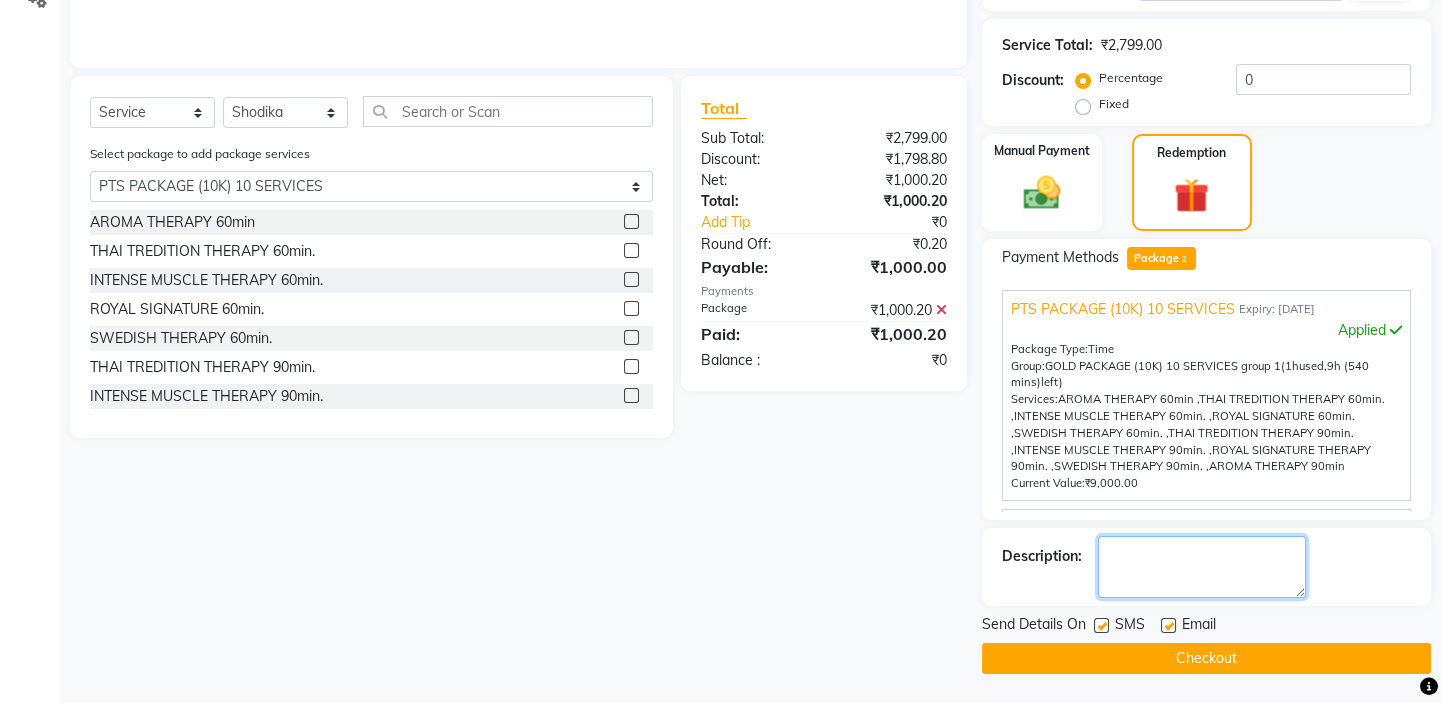 click 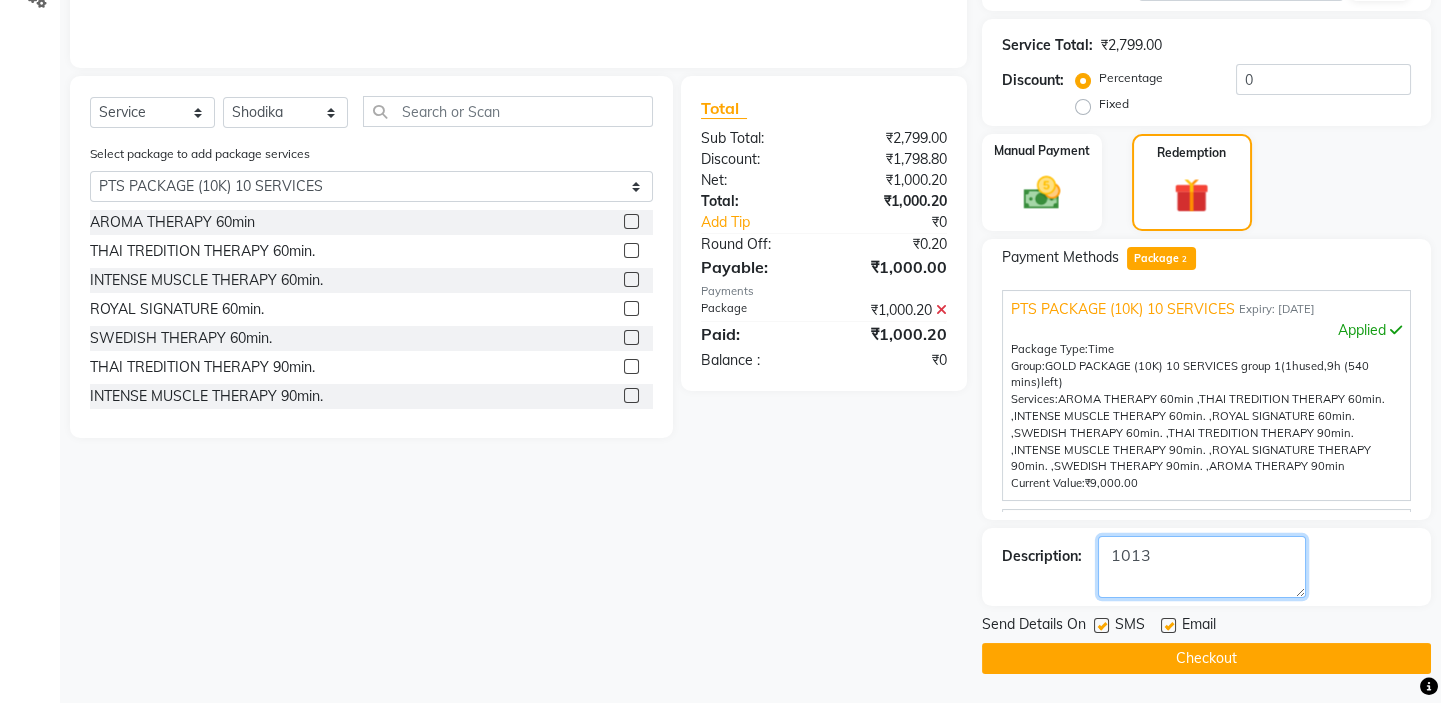 type on "1013" 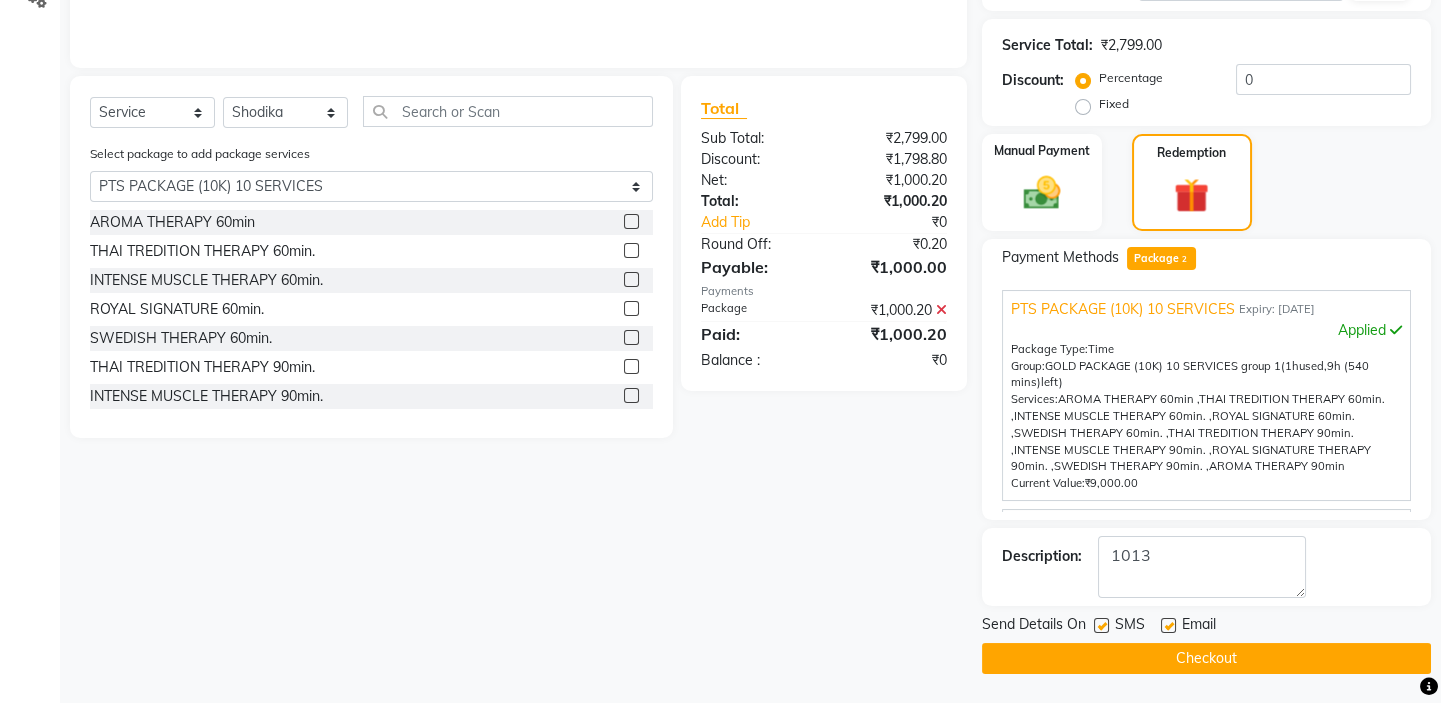 drag, startPoint x: 1166, startPoint y: 622, endPoint x: 1143, endPoint y: 626, distance: 23.345236 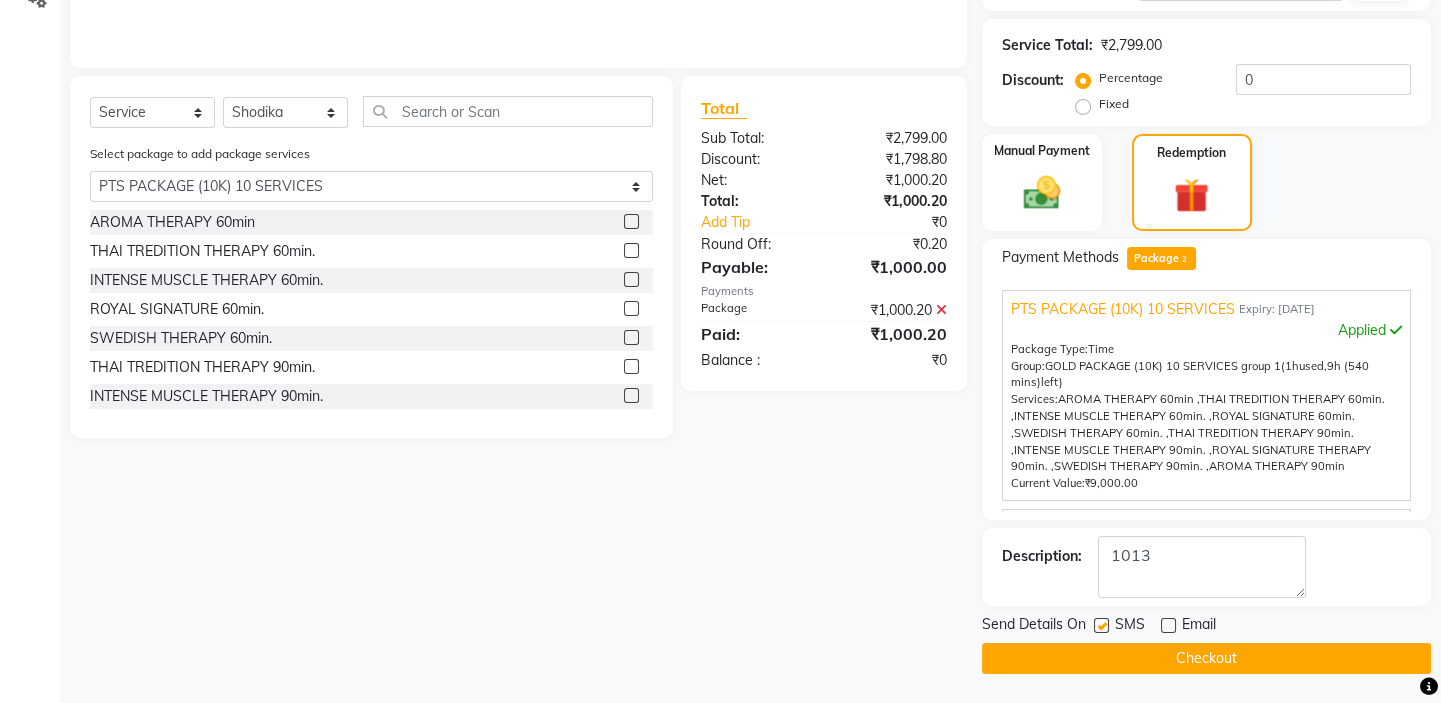 click 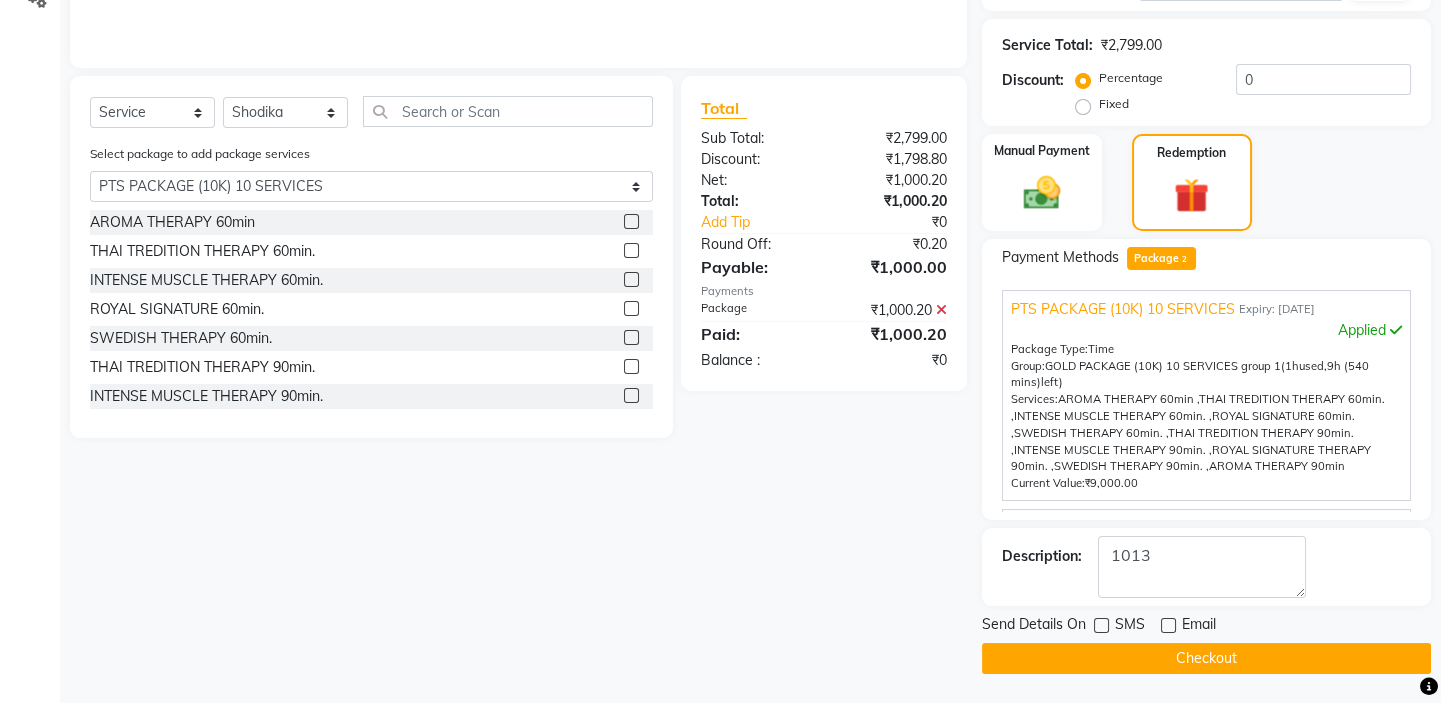 click on "Checkout" 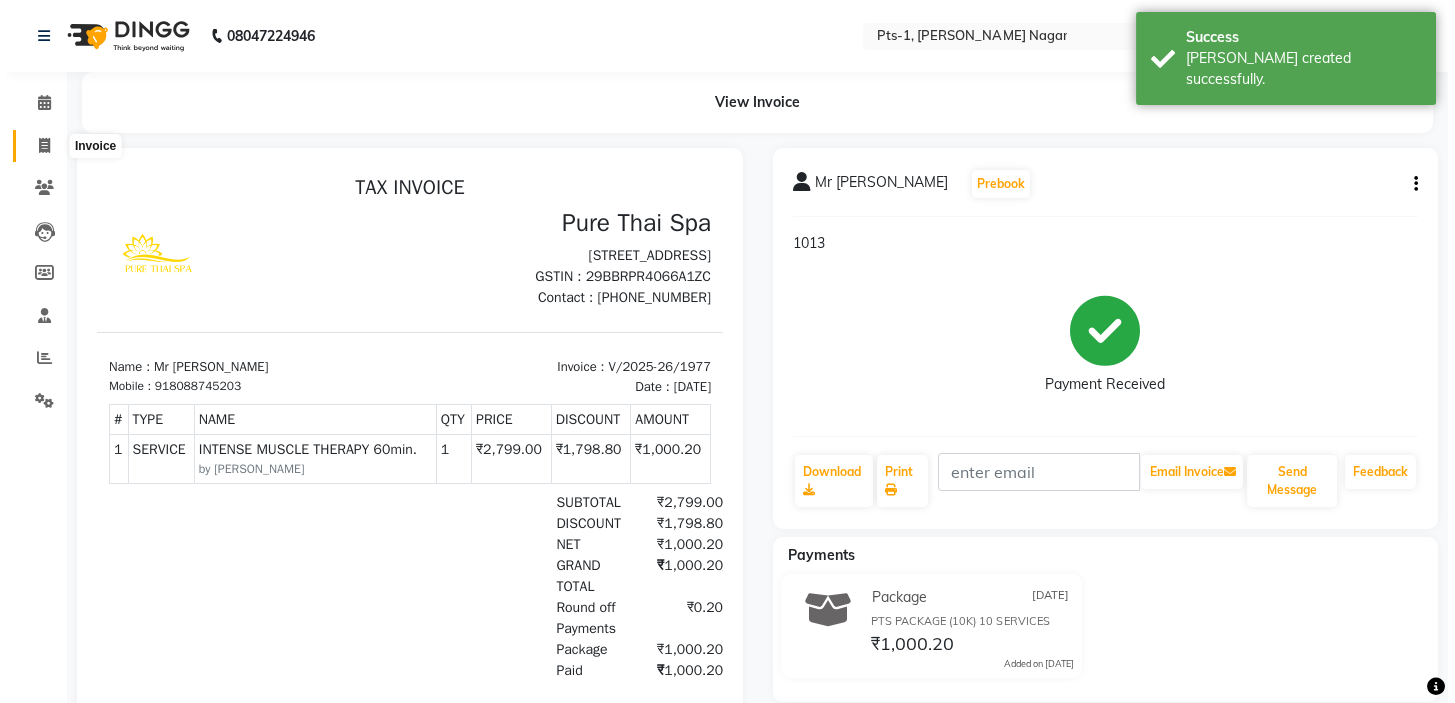 scroll, scrollTop: 0, scrollLeft: 0, axis: both 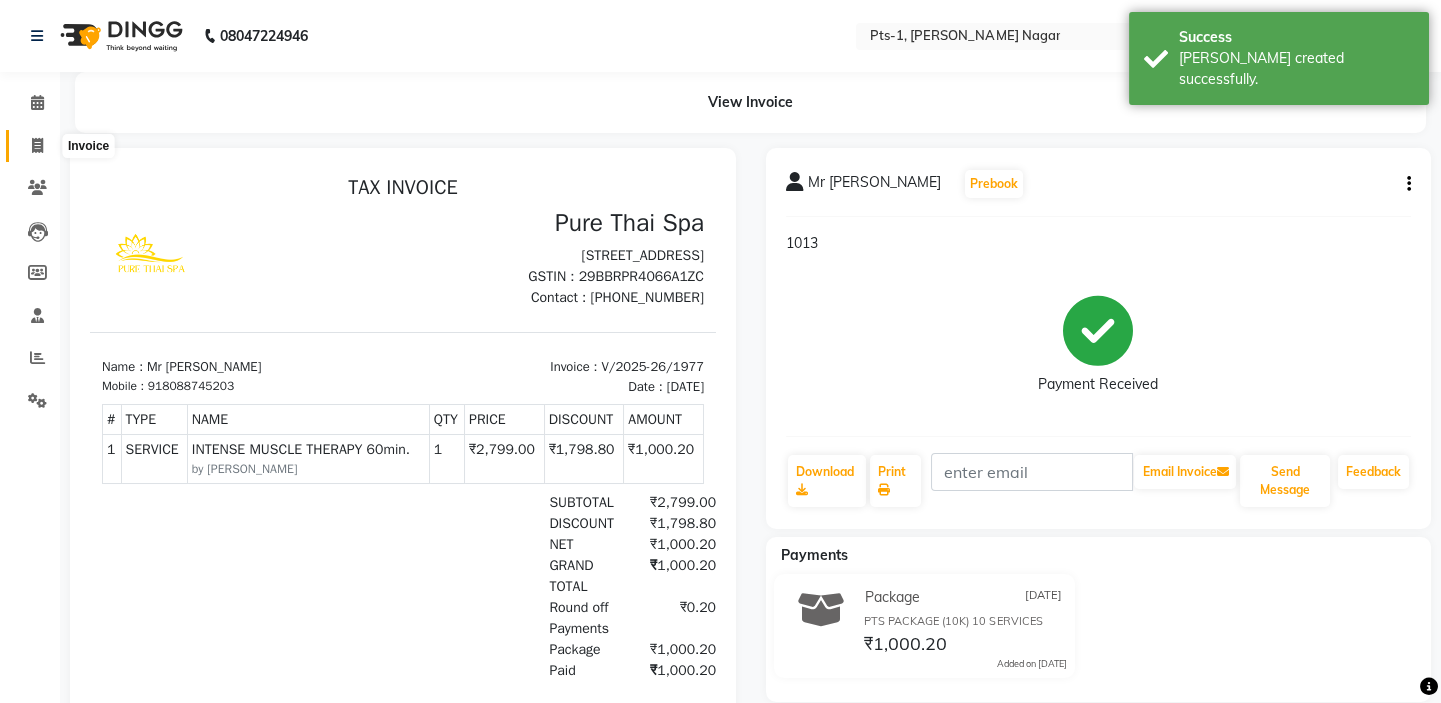 click 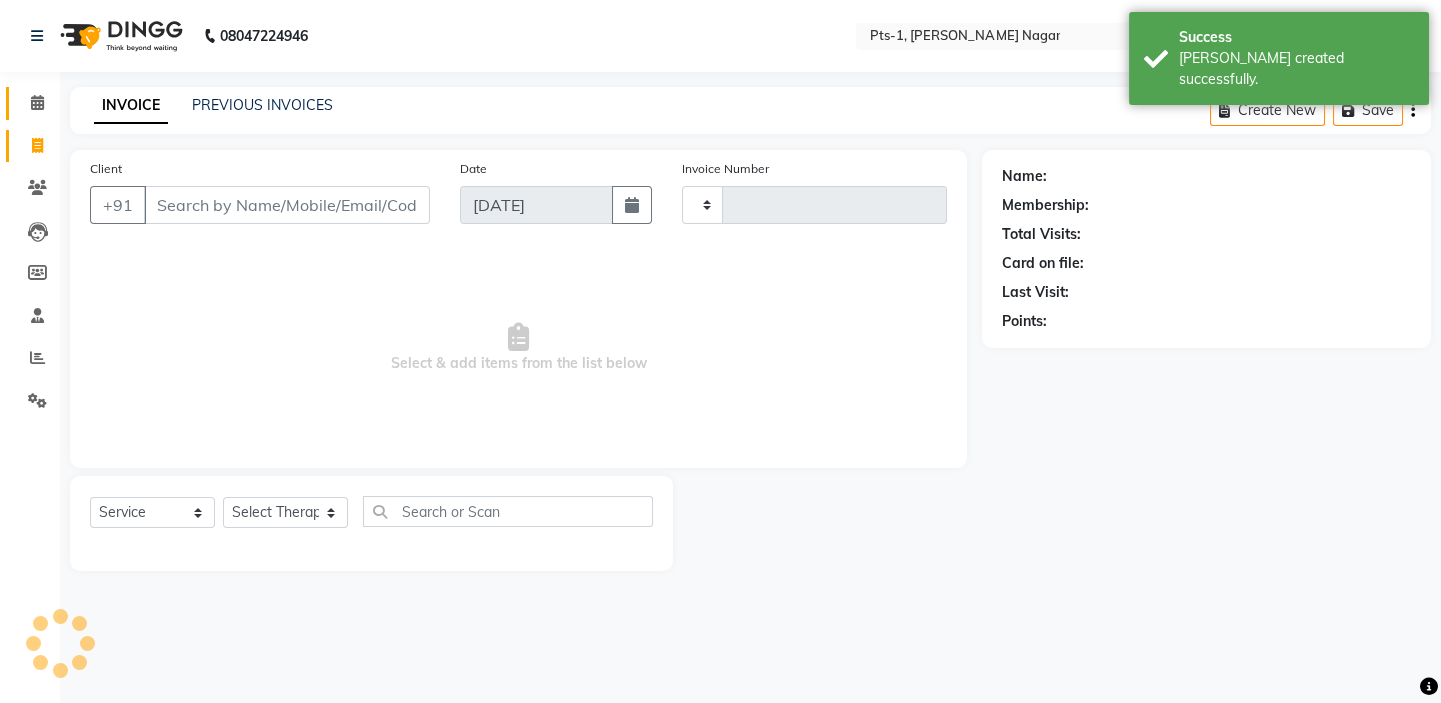 type on "1978" 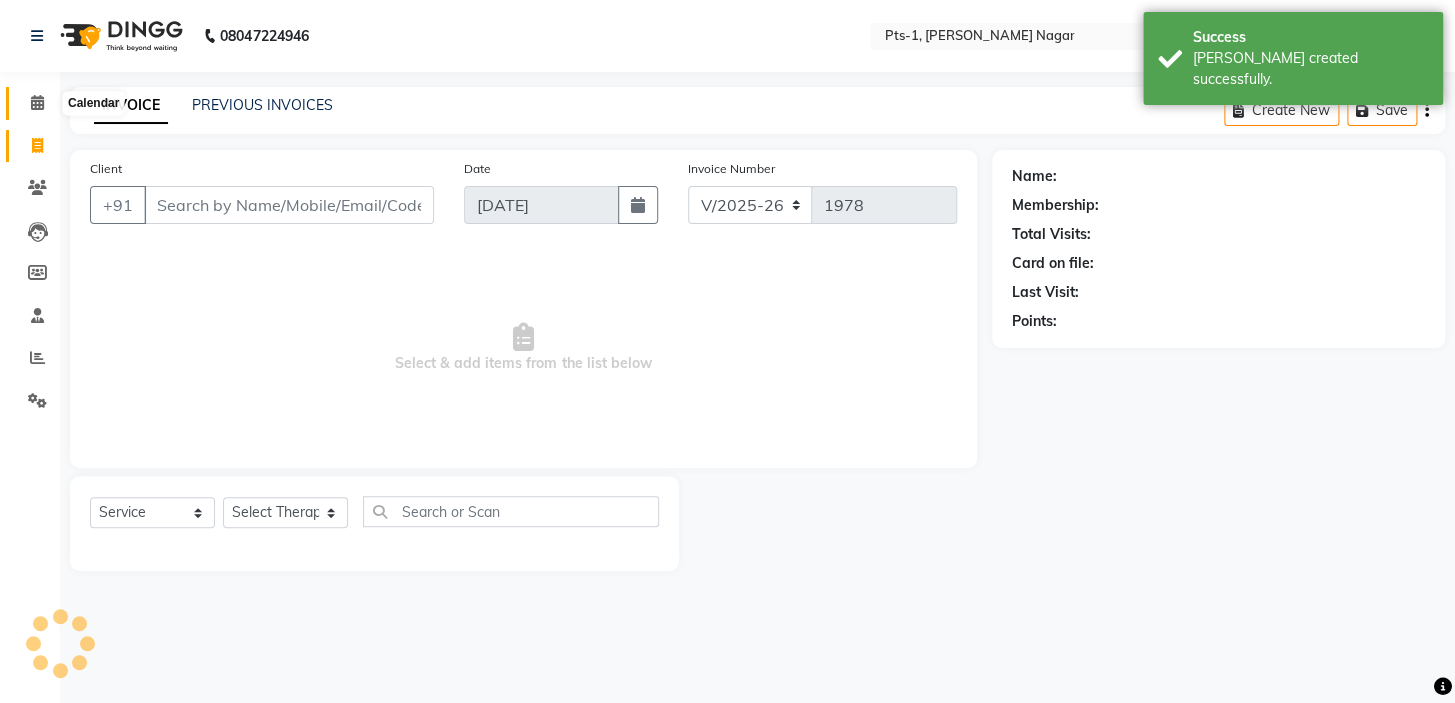 click 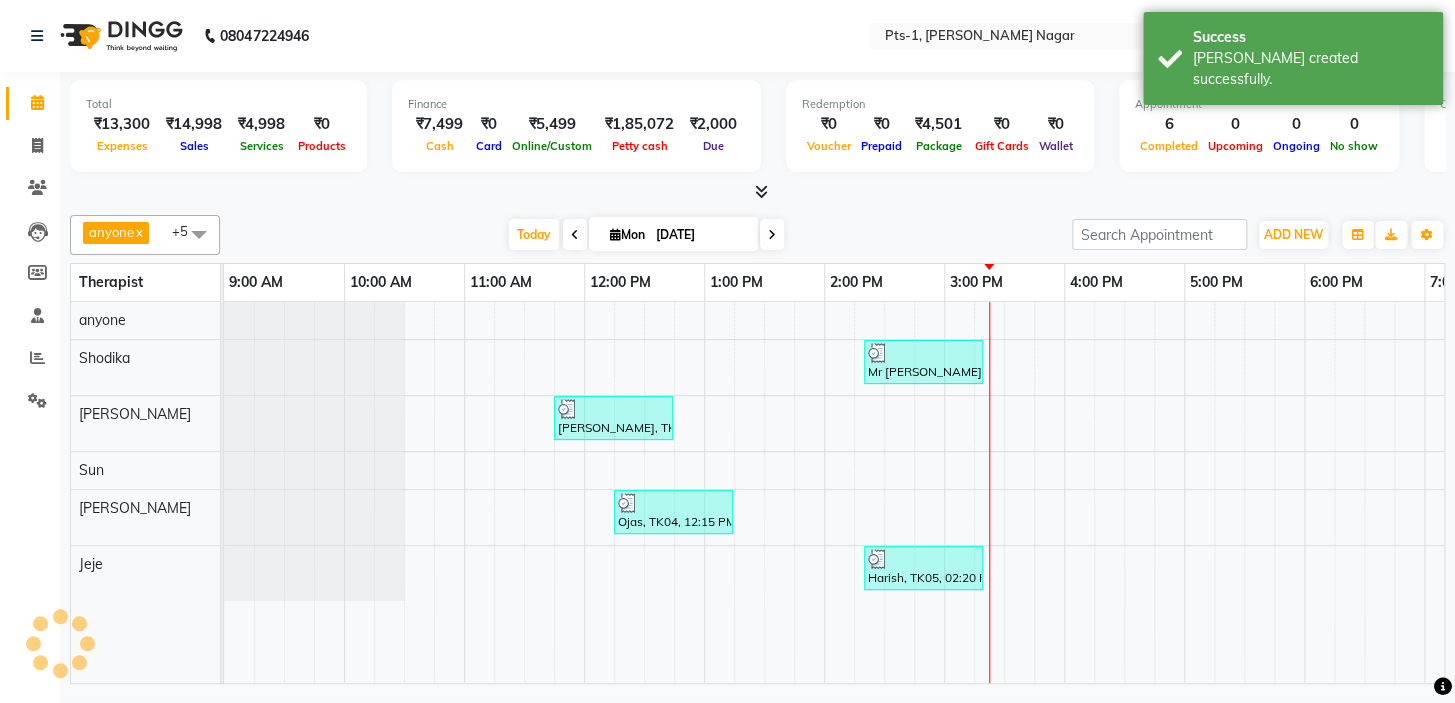 scroll, scrollTop: 0, scrollLeft: 0, axis: both 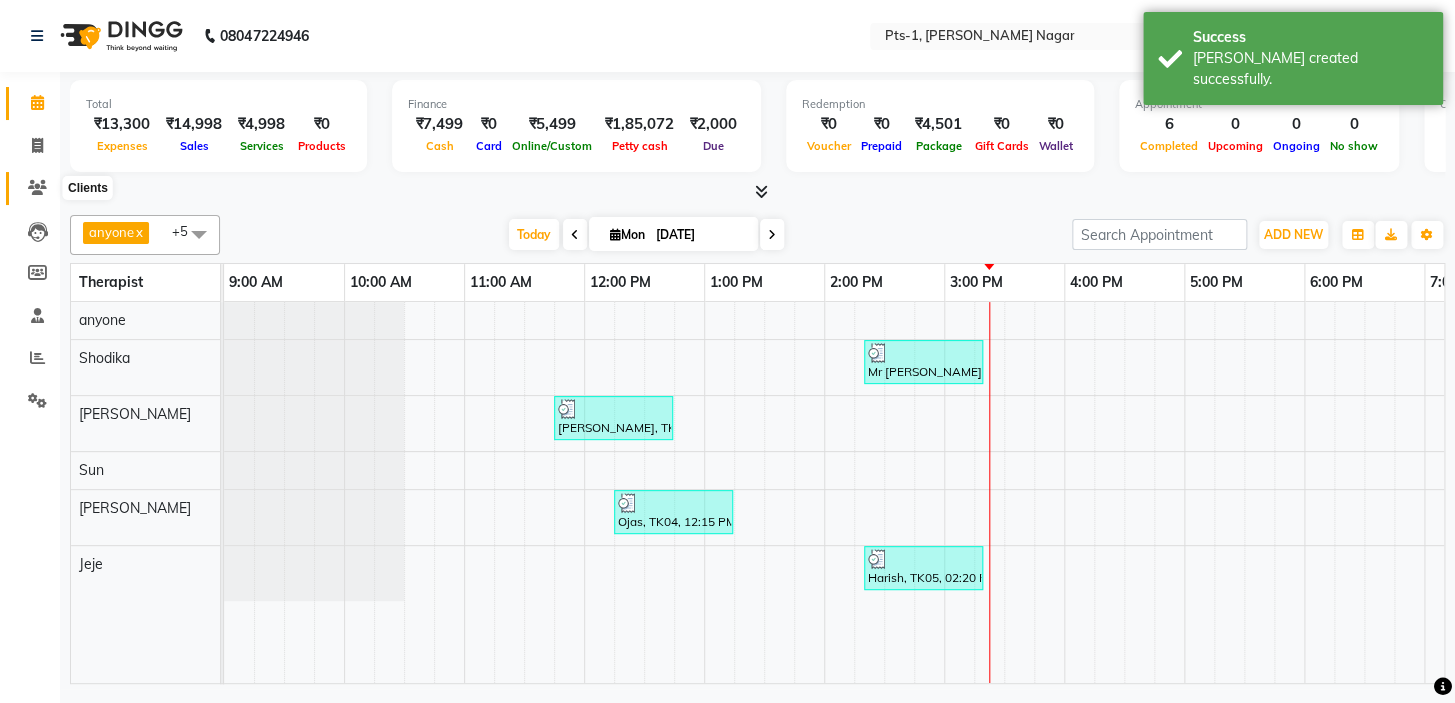 click 